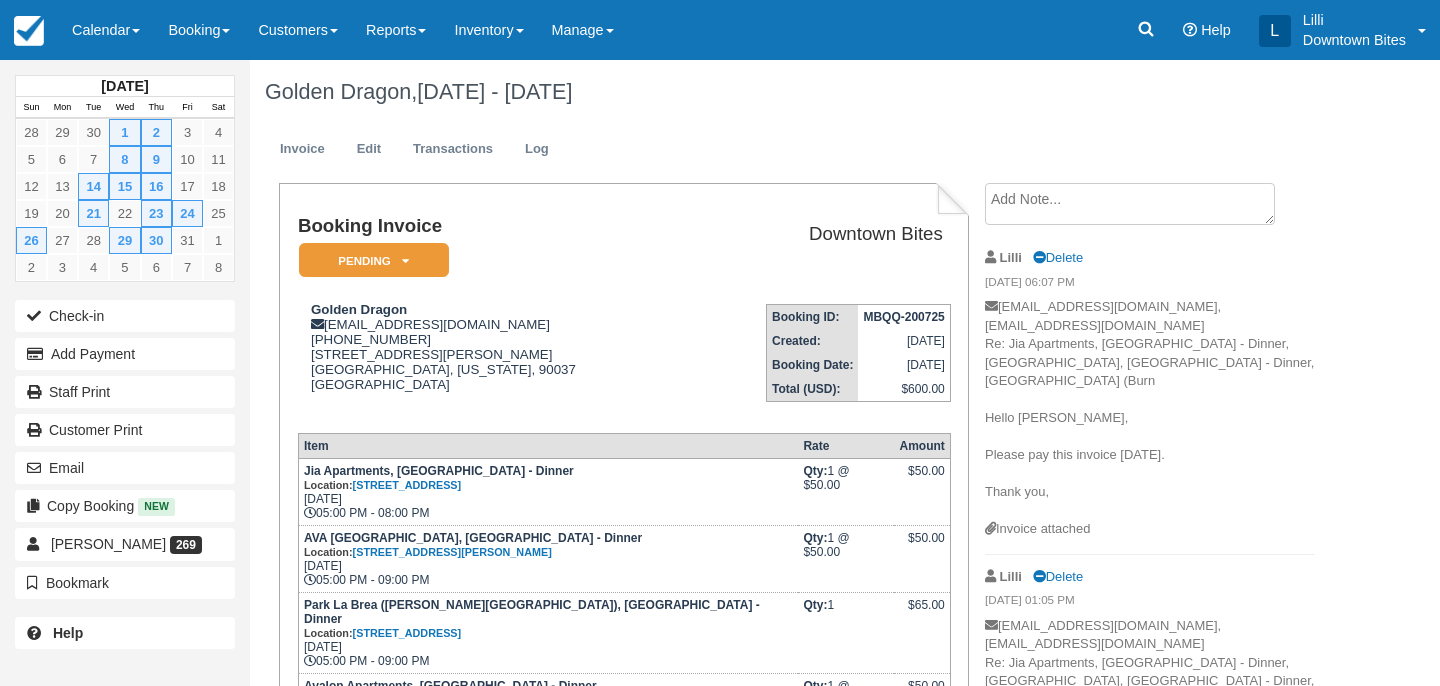scroll, scrollTop: 0, scrollLeft: 0, axis: both 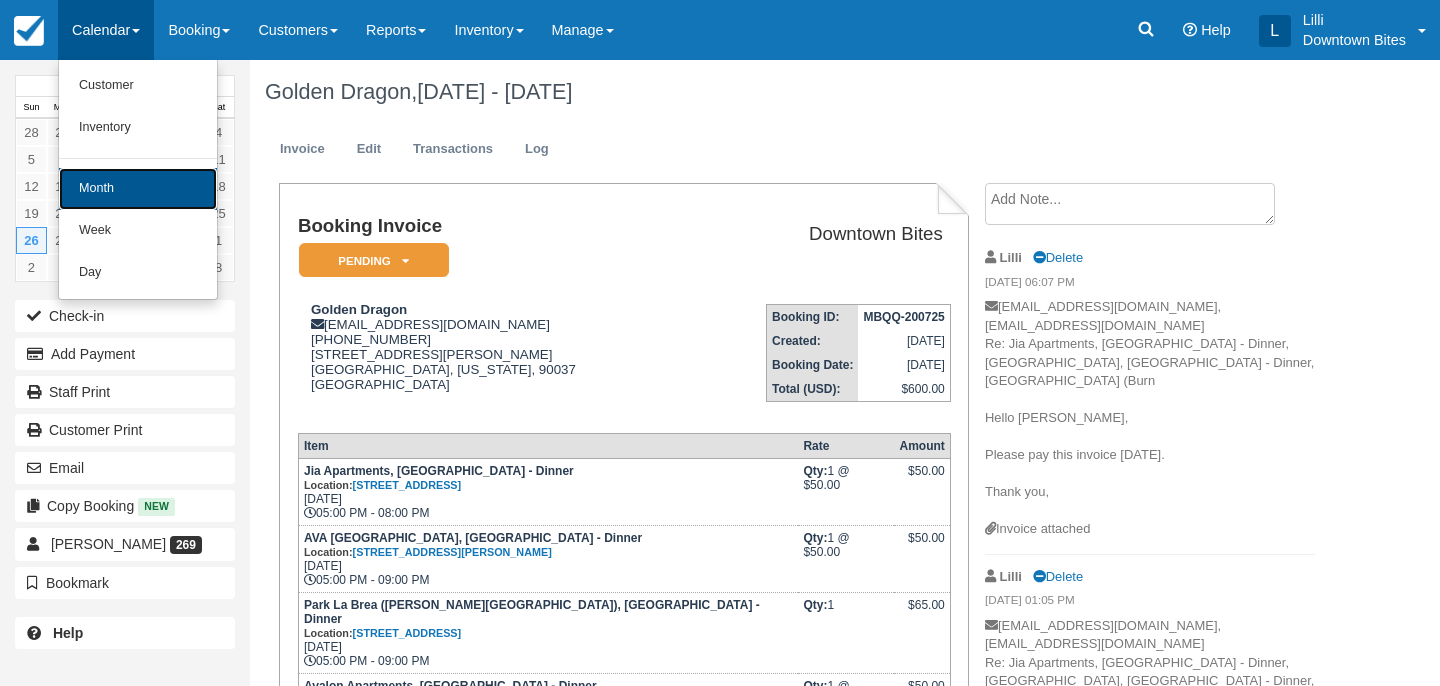 click on "Month" at bounding box center [138, 189] 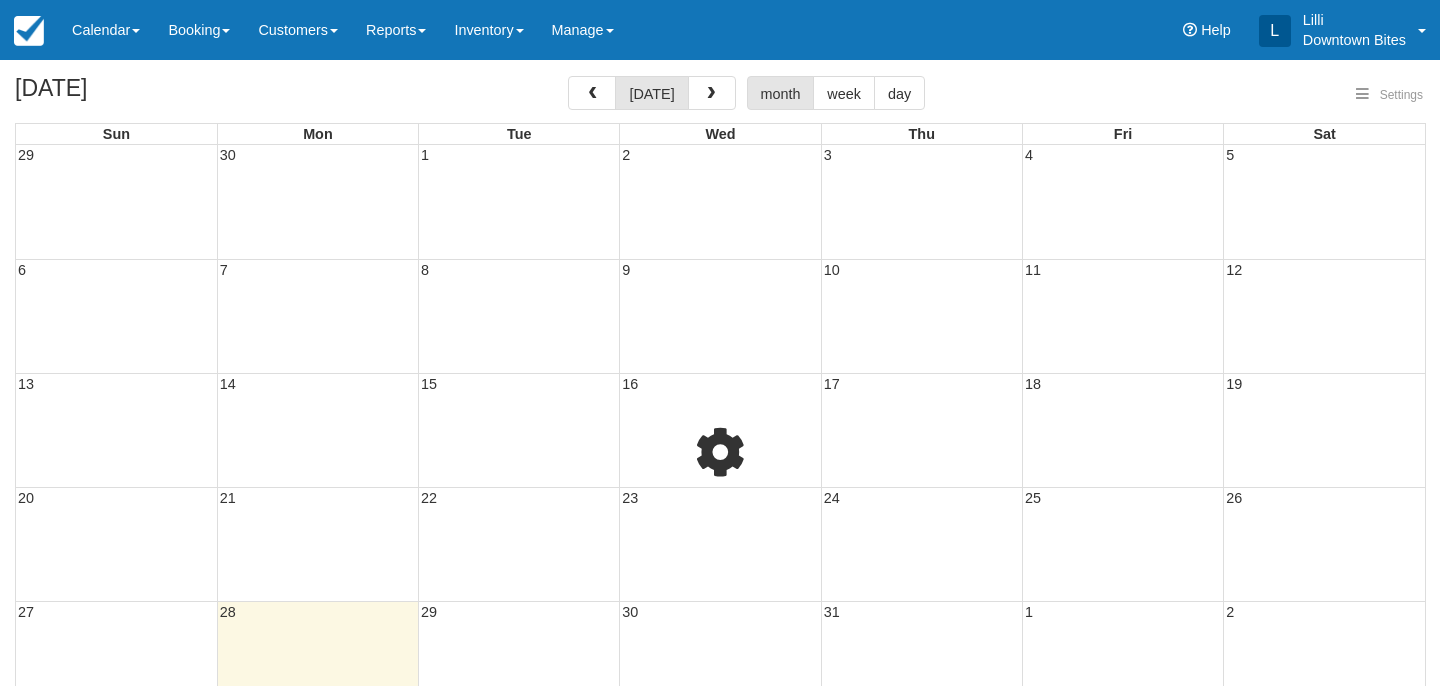 select 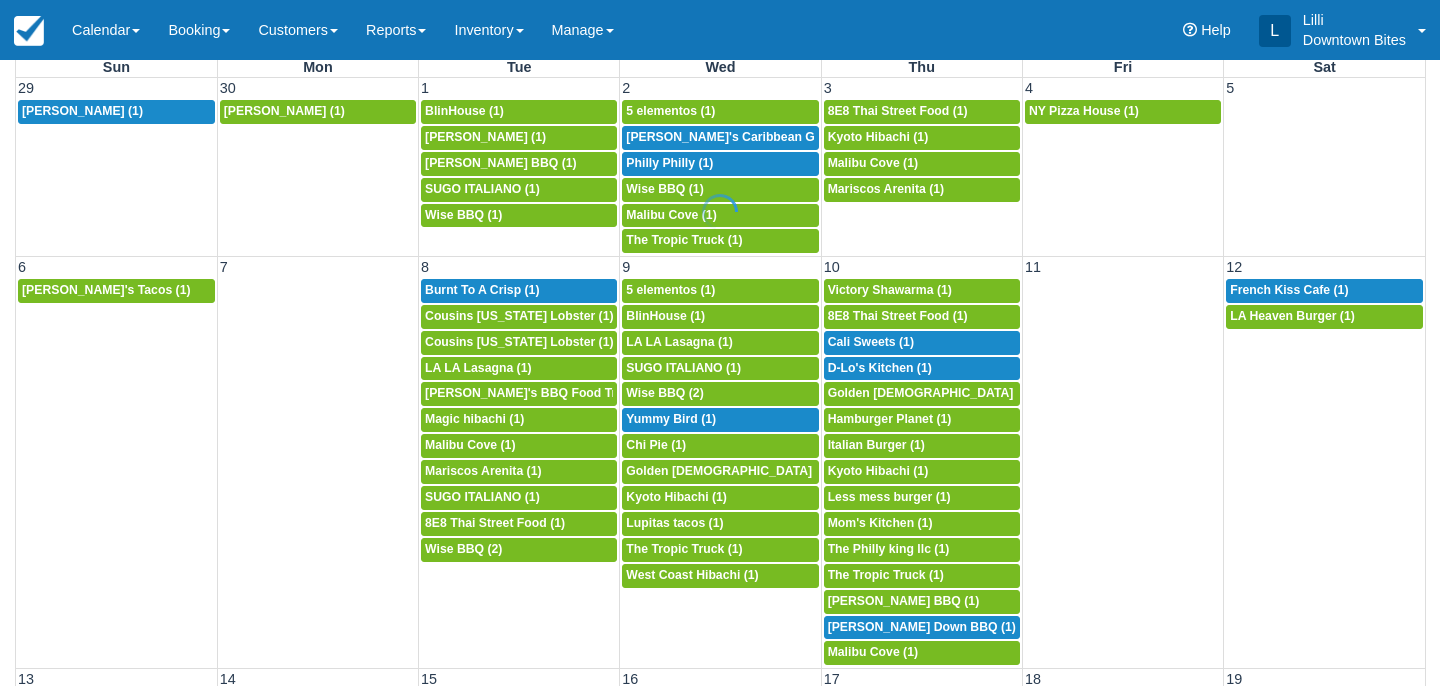 scroll, scrollTop: 216, scrollLeft: 0, axis: vertical 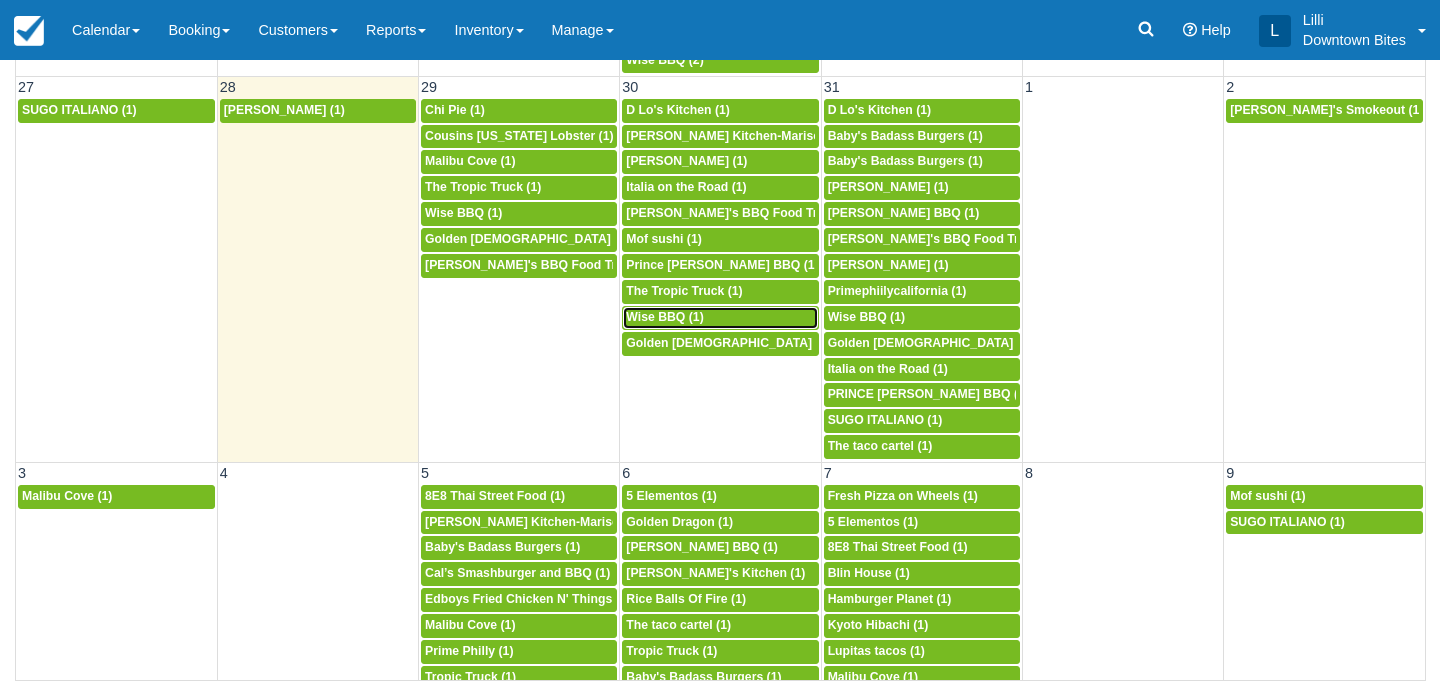 click on "Wise BBQ (1)" at bounding box center (664, 317) 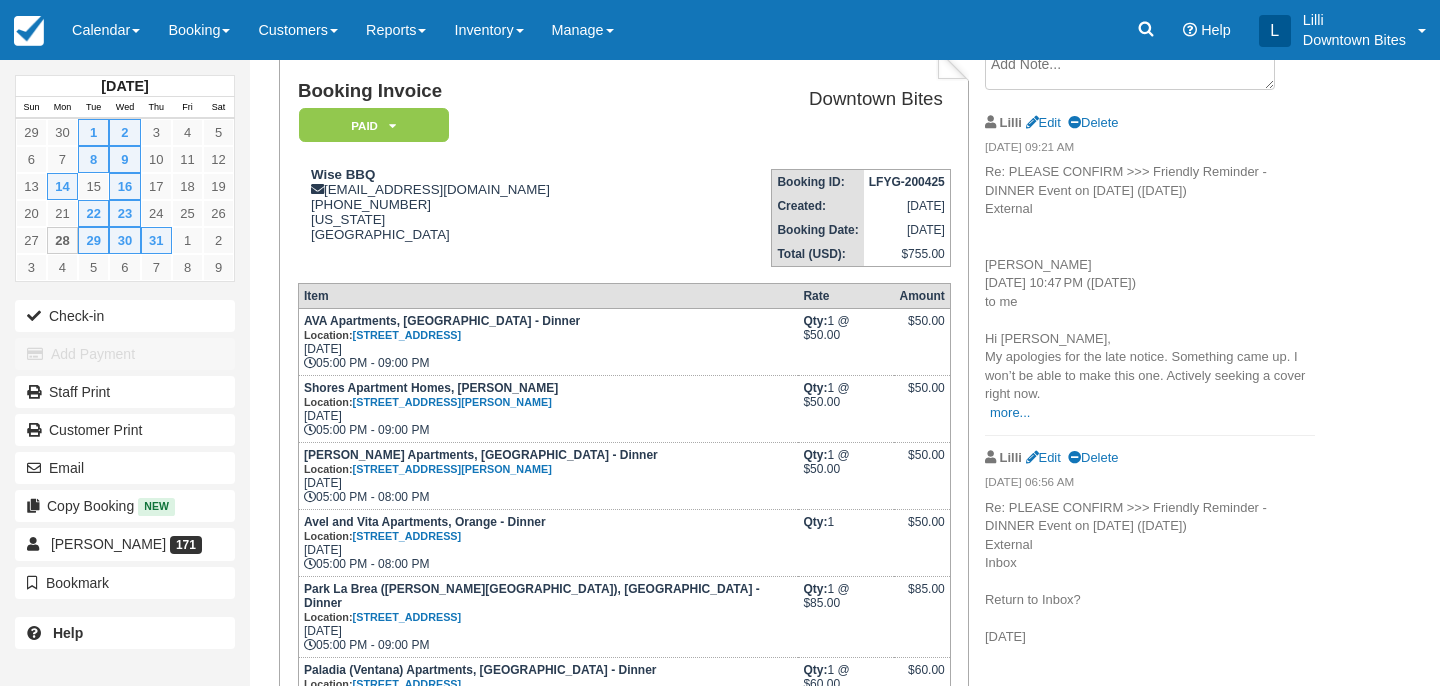 scroll, scrollTop: 0, scrollLeft: 0, axis: both 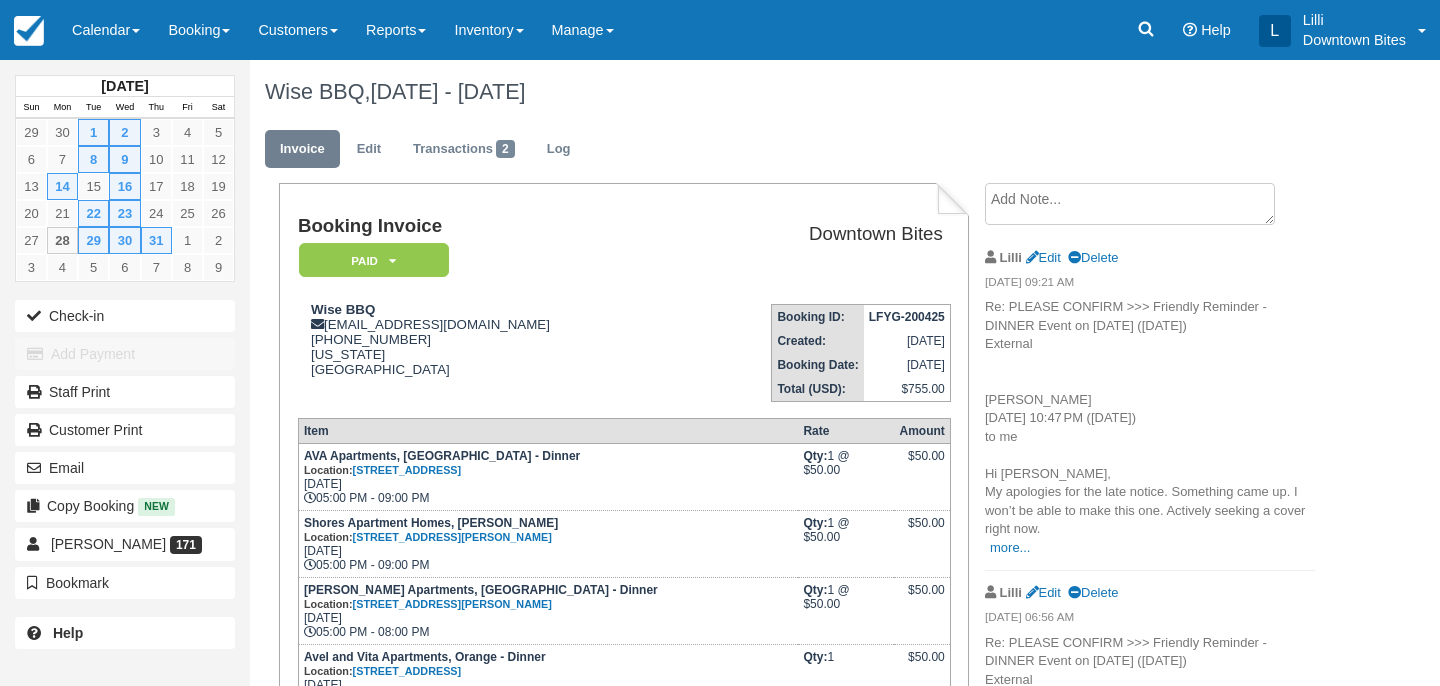 click at bounding box center (1130, 204) 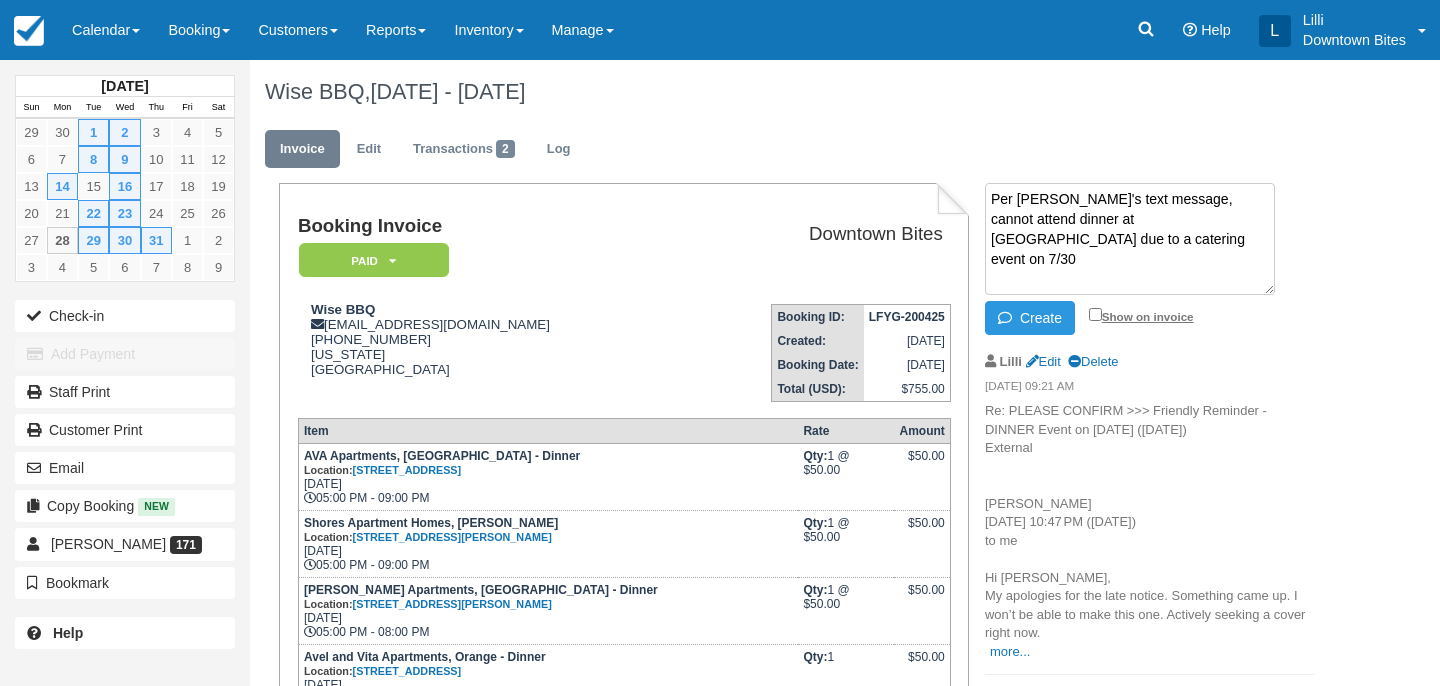 type on "Per Bill's text message, cannot attend dinner at Avalon Cerritos due to a catering event on 7/30" 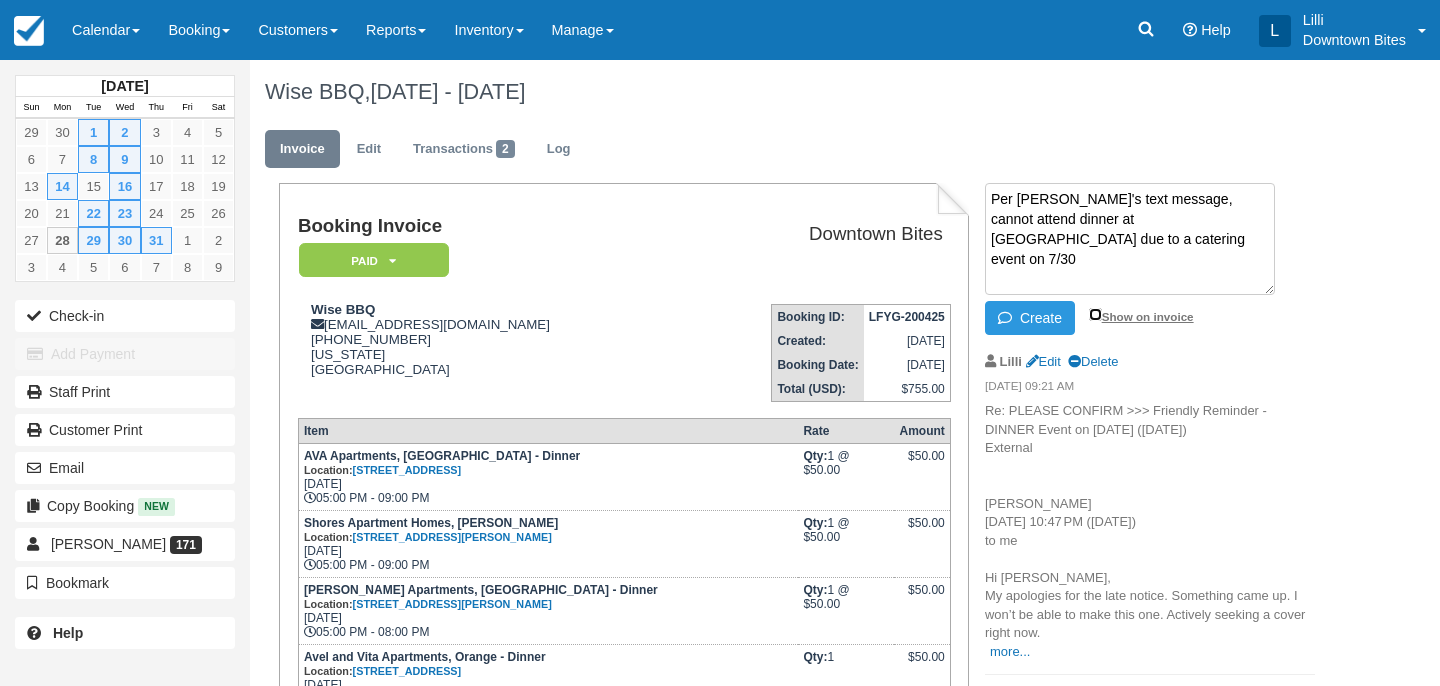 click on "Show on invoice" at bounding box center (1095, 314) 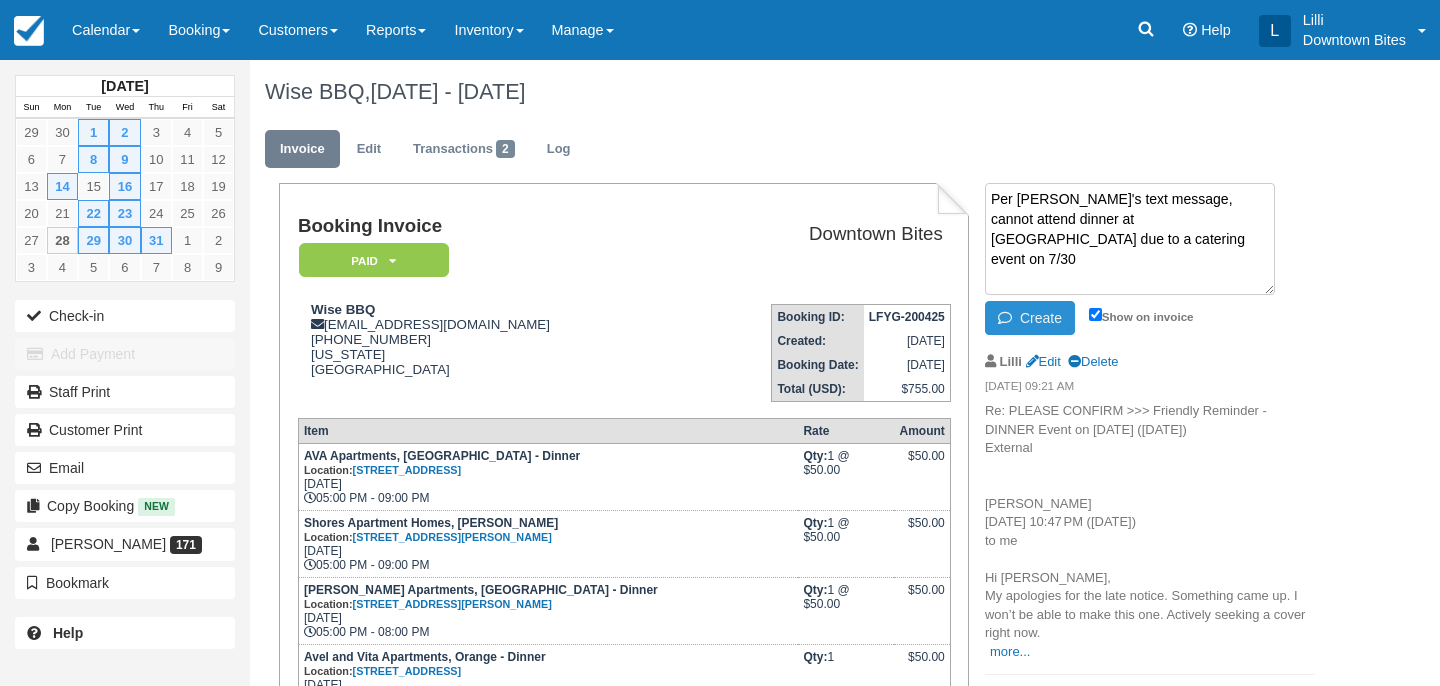 click on "Create" at bounding box center [1030, 318] 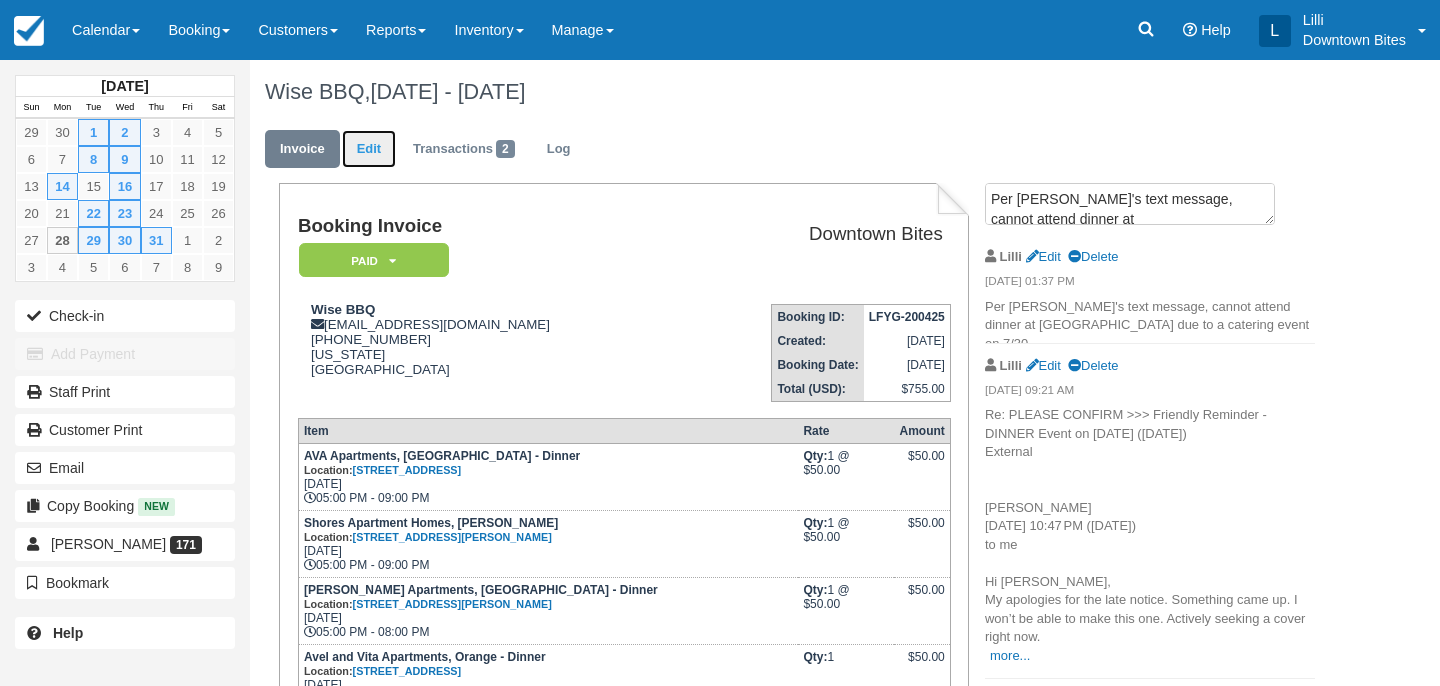click on "Edit" at bounding box center [369, 149] 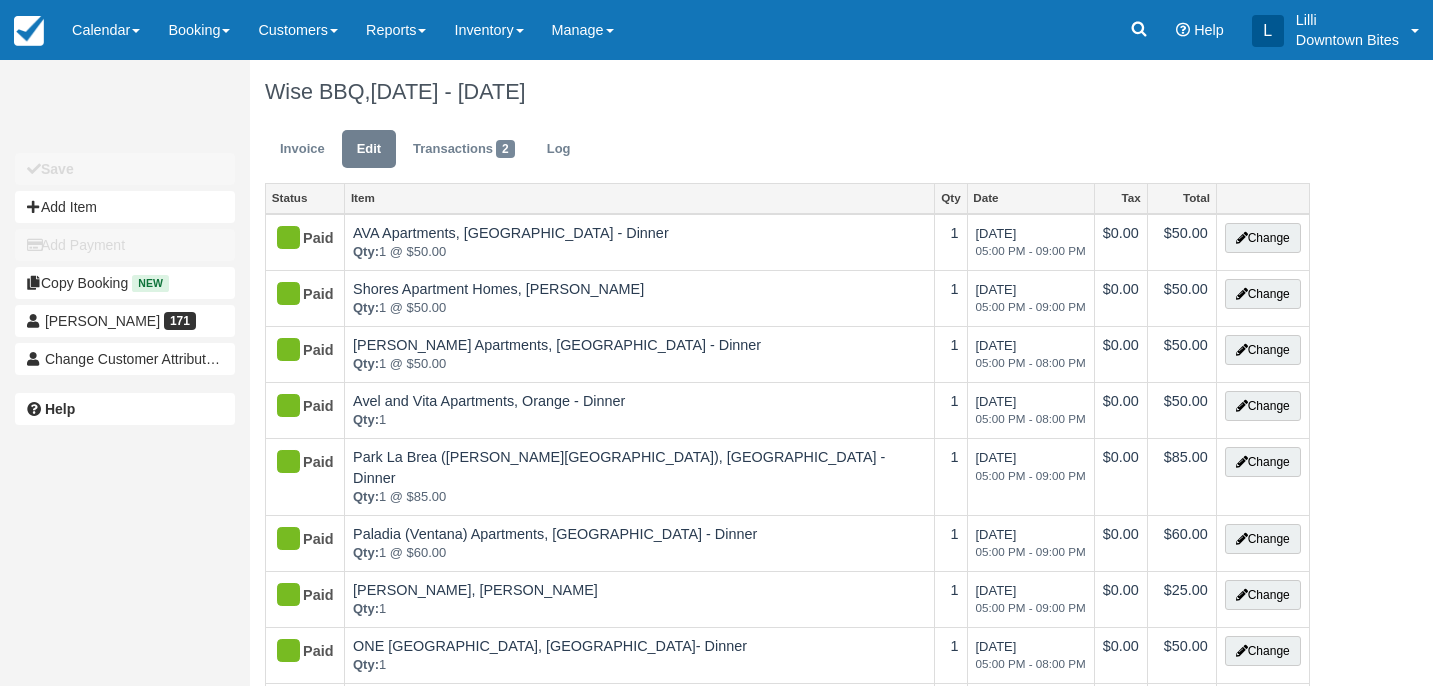 scroll, scrollTop: 0, scrollLeft: 0, axis: both 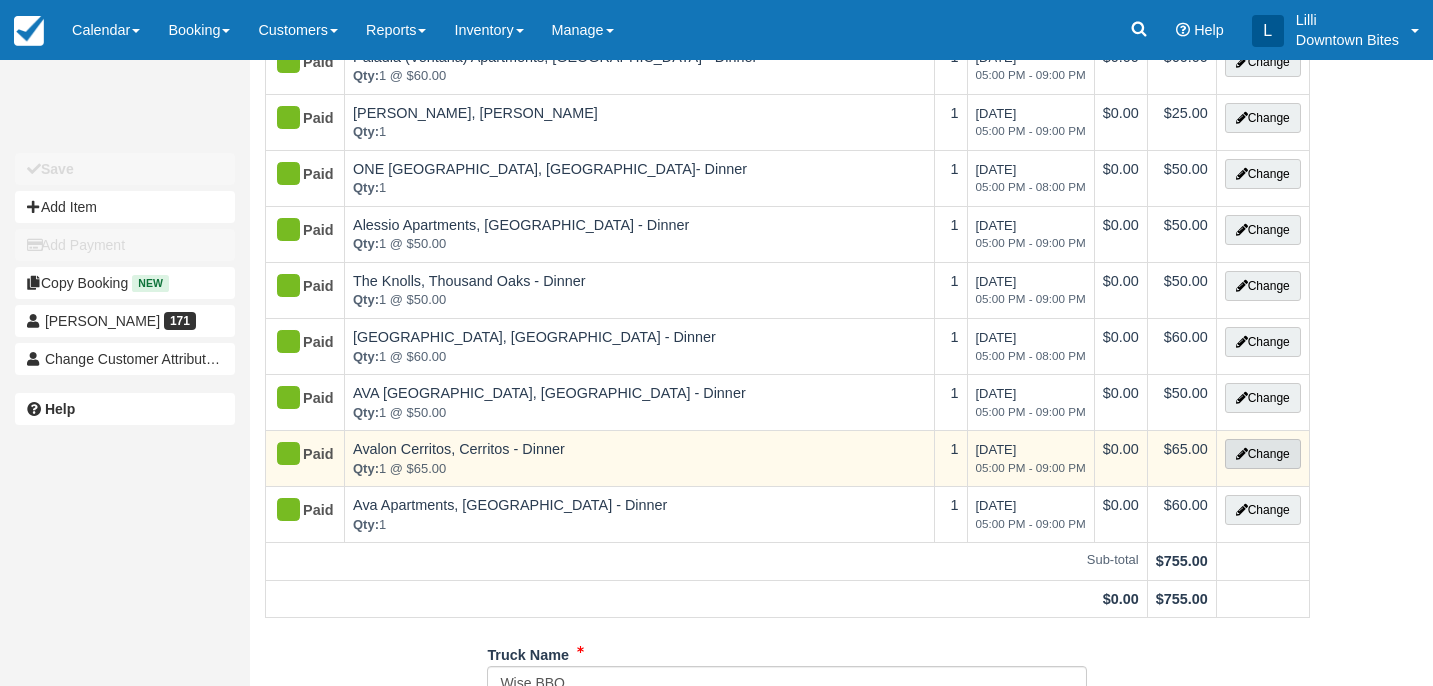 click on "Change" at bounding box center (1263, 454) 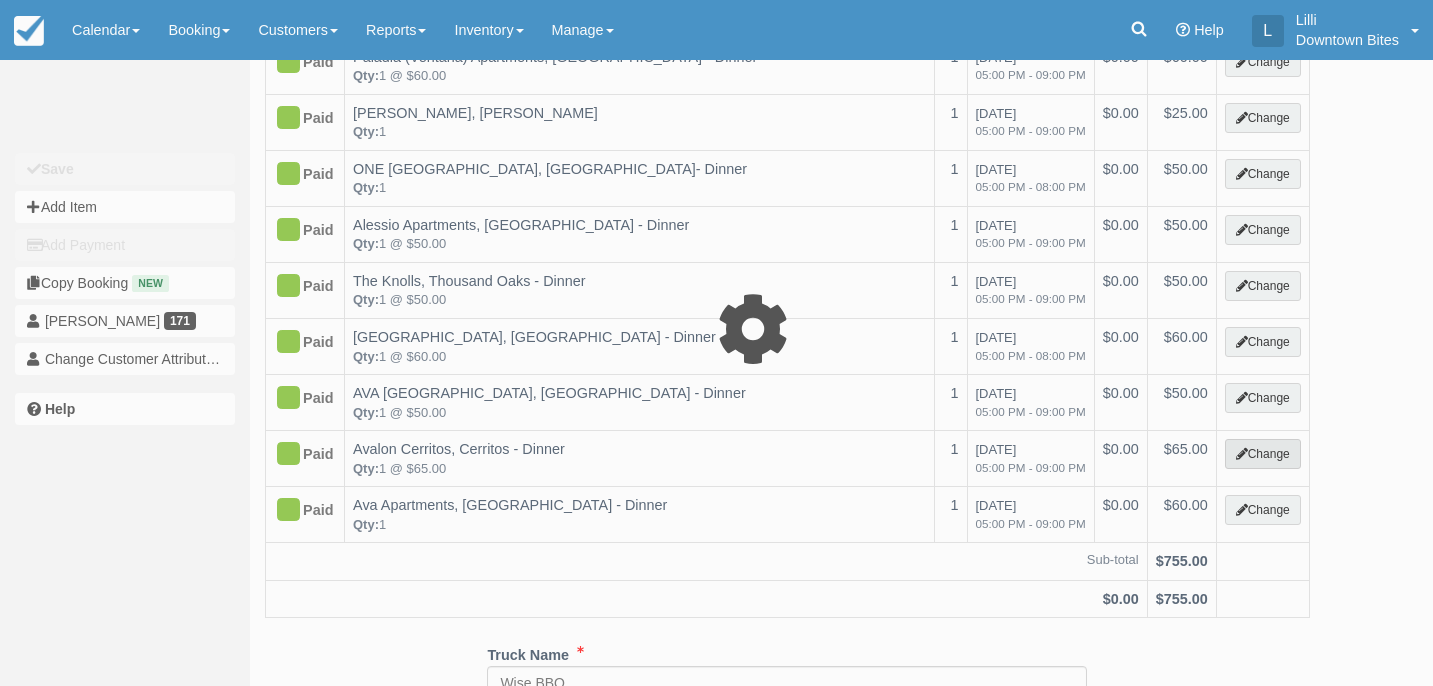 select on "2" 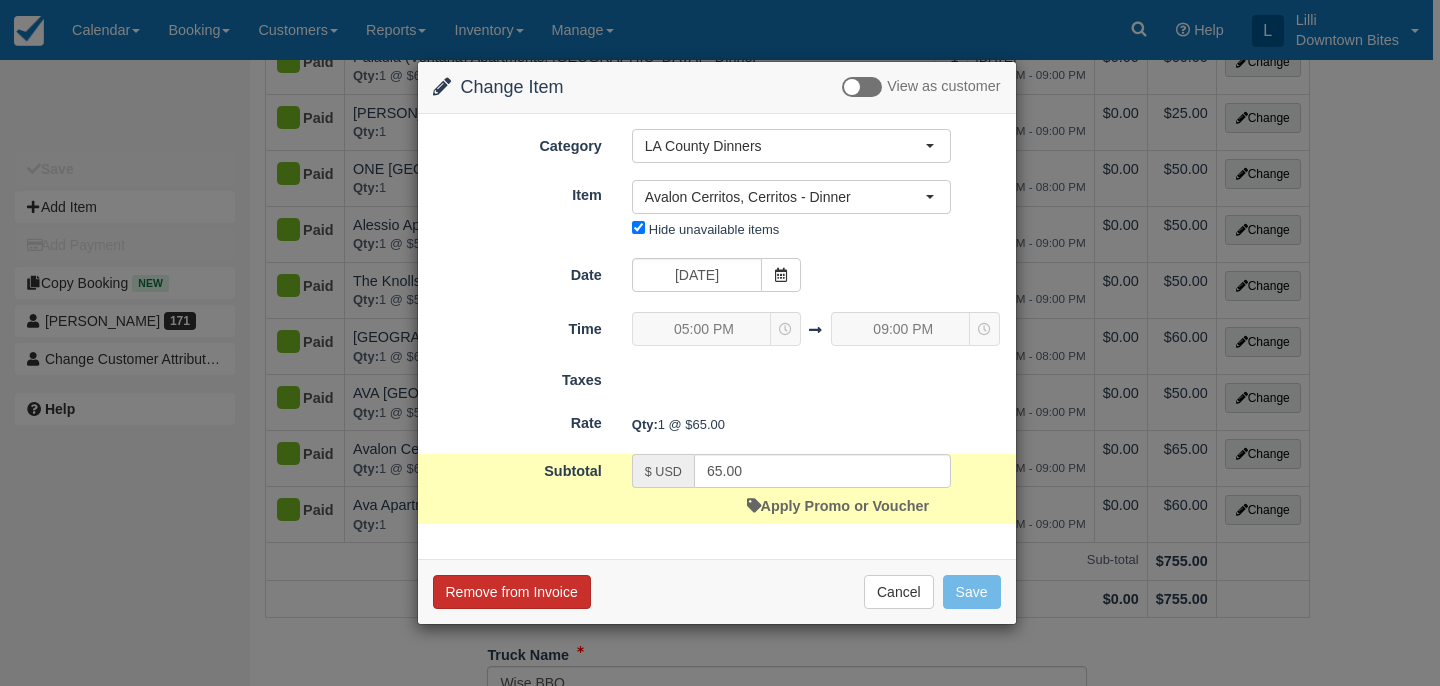 click on "Remove from Invoice" at bounding box center (512, 592) 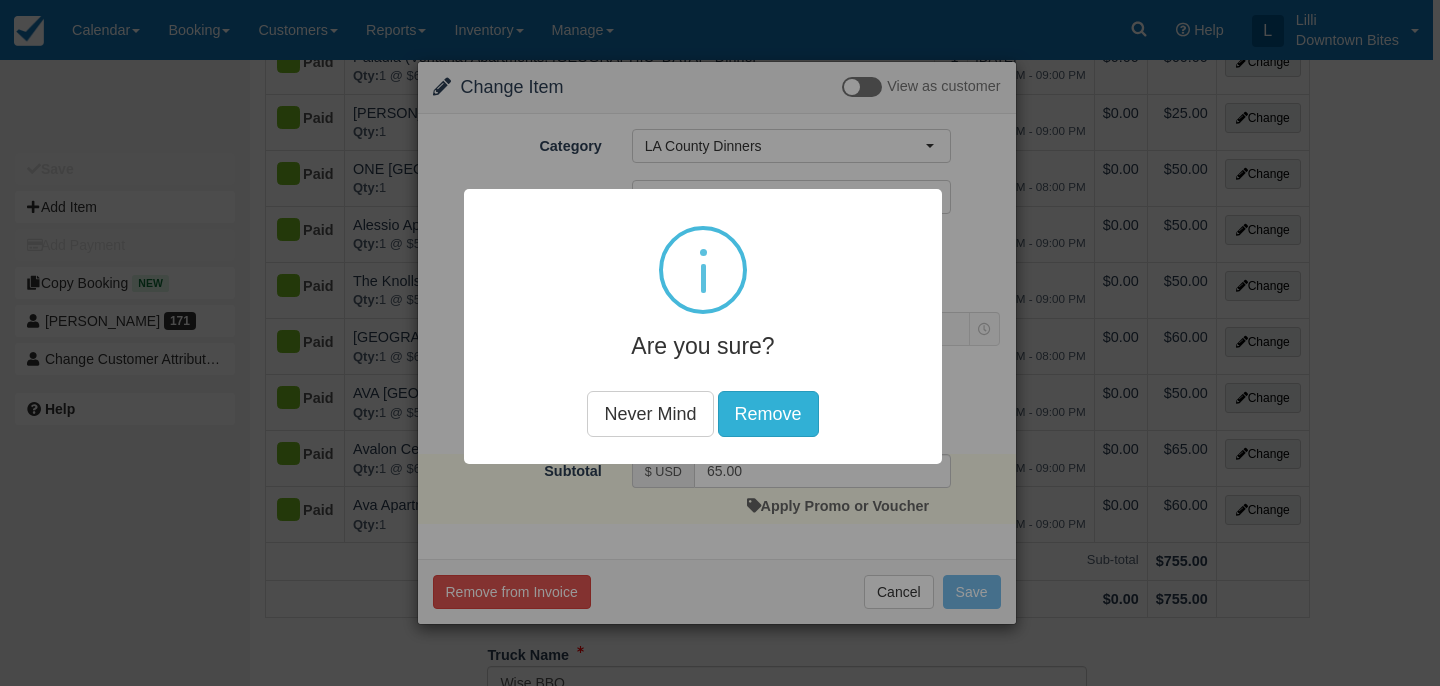 click on "Remove" at bounding box center (768, 414) 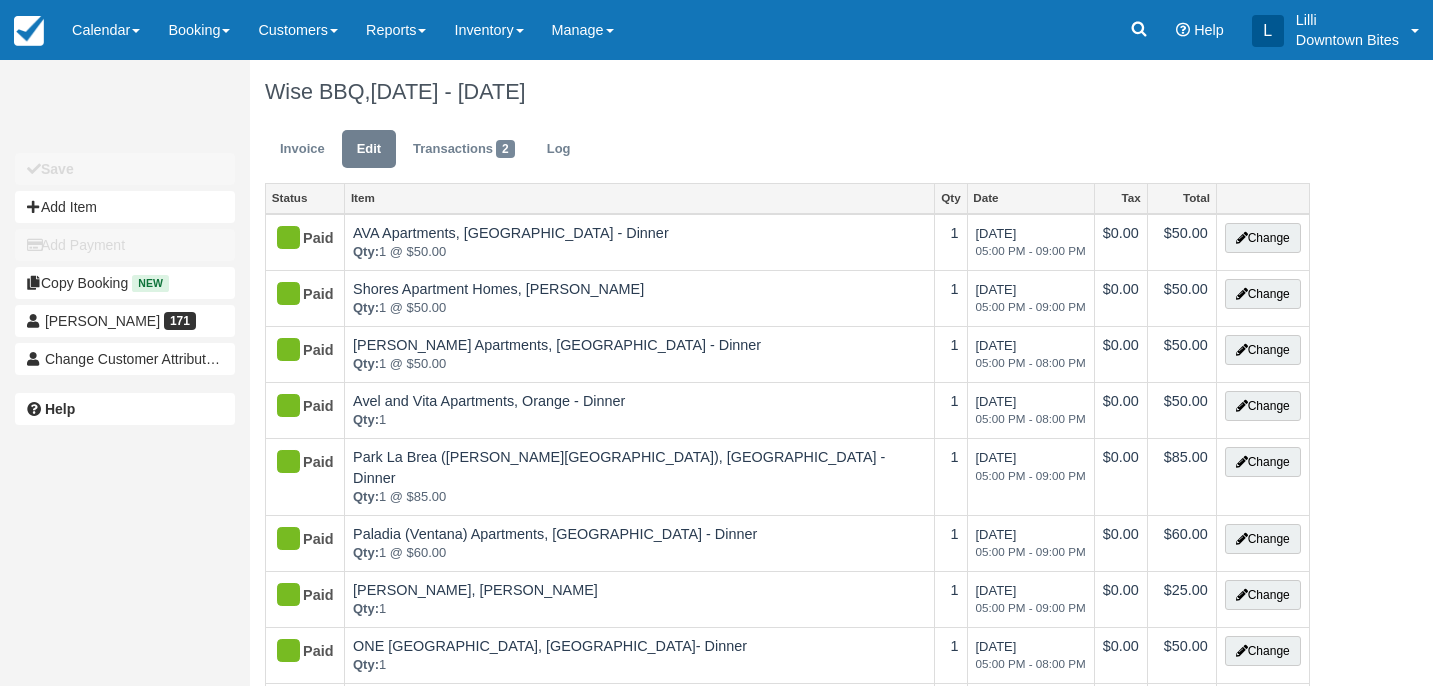 scroll, scrollTop: 0, scrollLeft: 0, axis: both 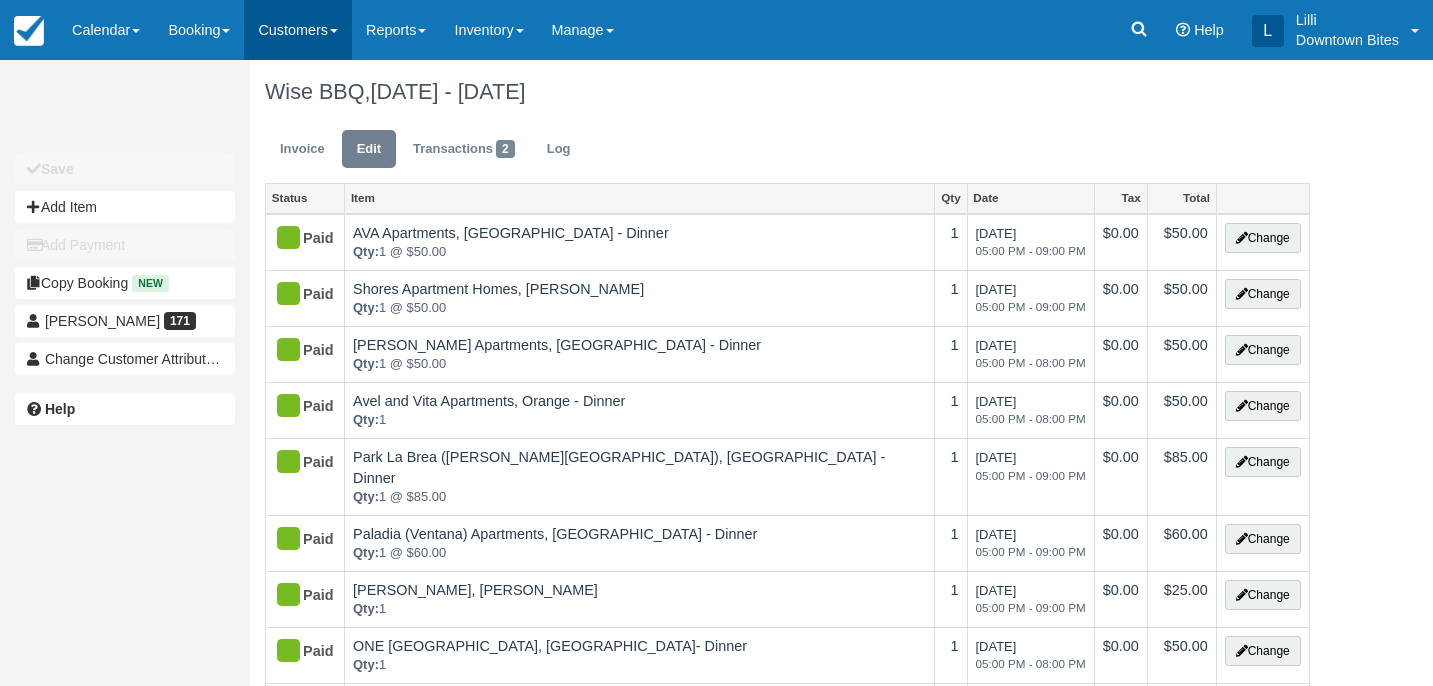 click on "Customers" at bounding box center (298, 30) 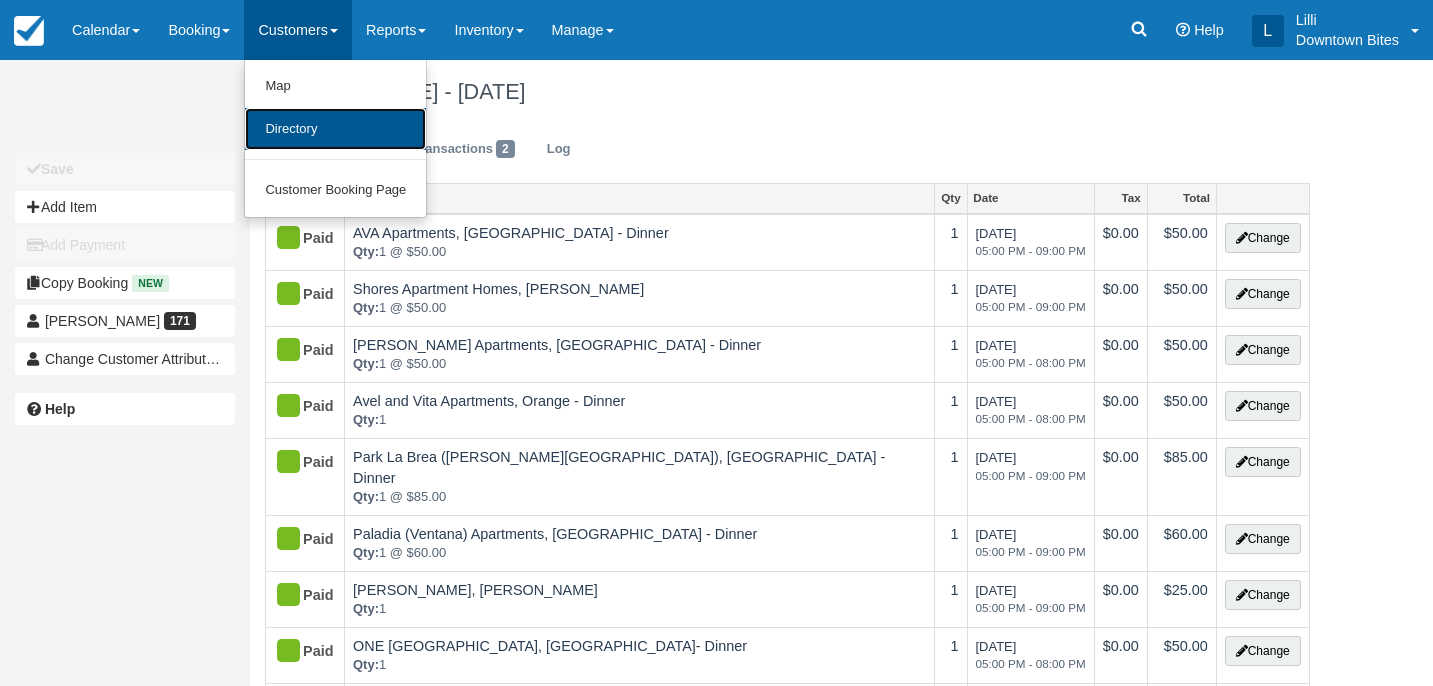click on "Directory" at bounding box center (335, 129) 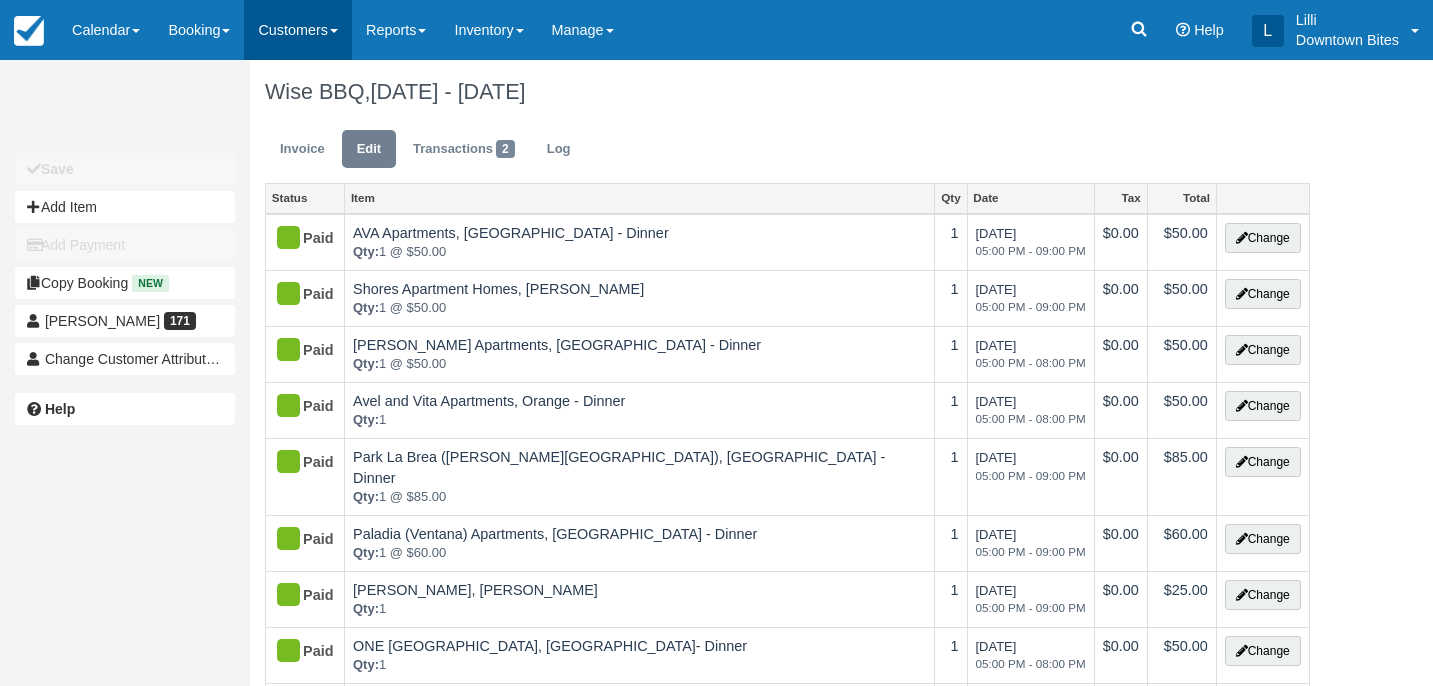 click on "Customers" at bounding box center [298, 30] 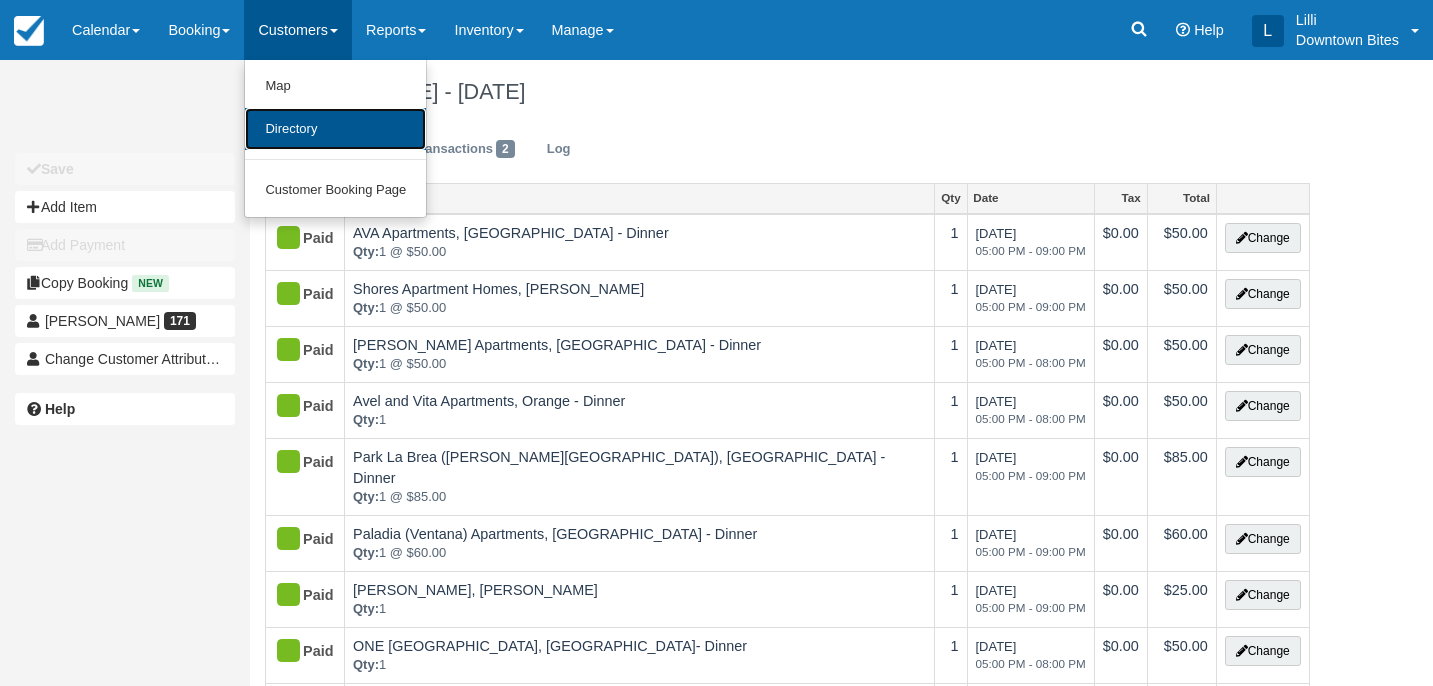 click on "Directory" at bounding box center (335, 129) 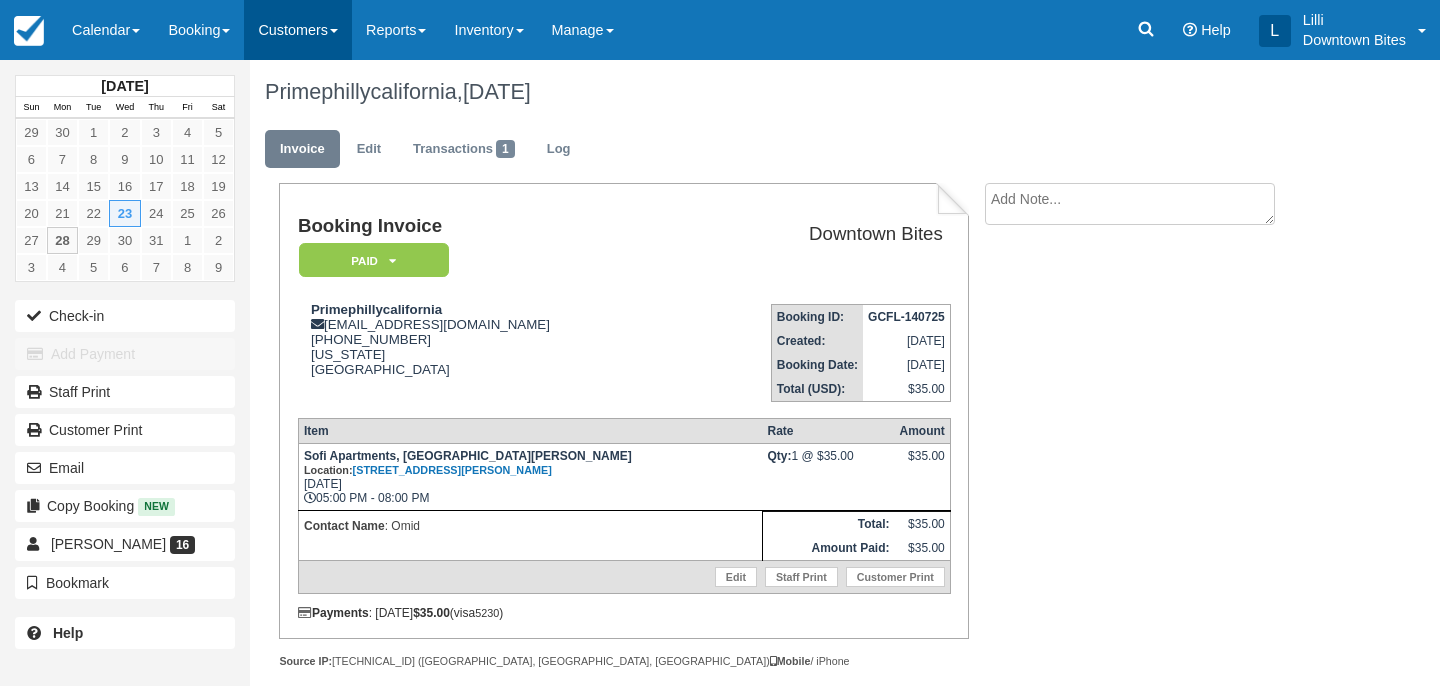 scroll, scrollTop: 0, scrollLeft: 0, axis: both 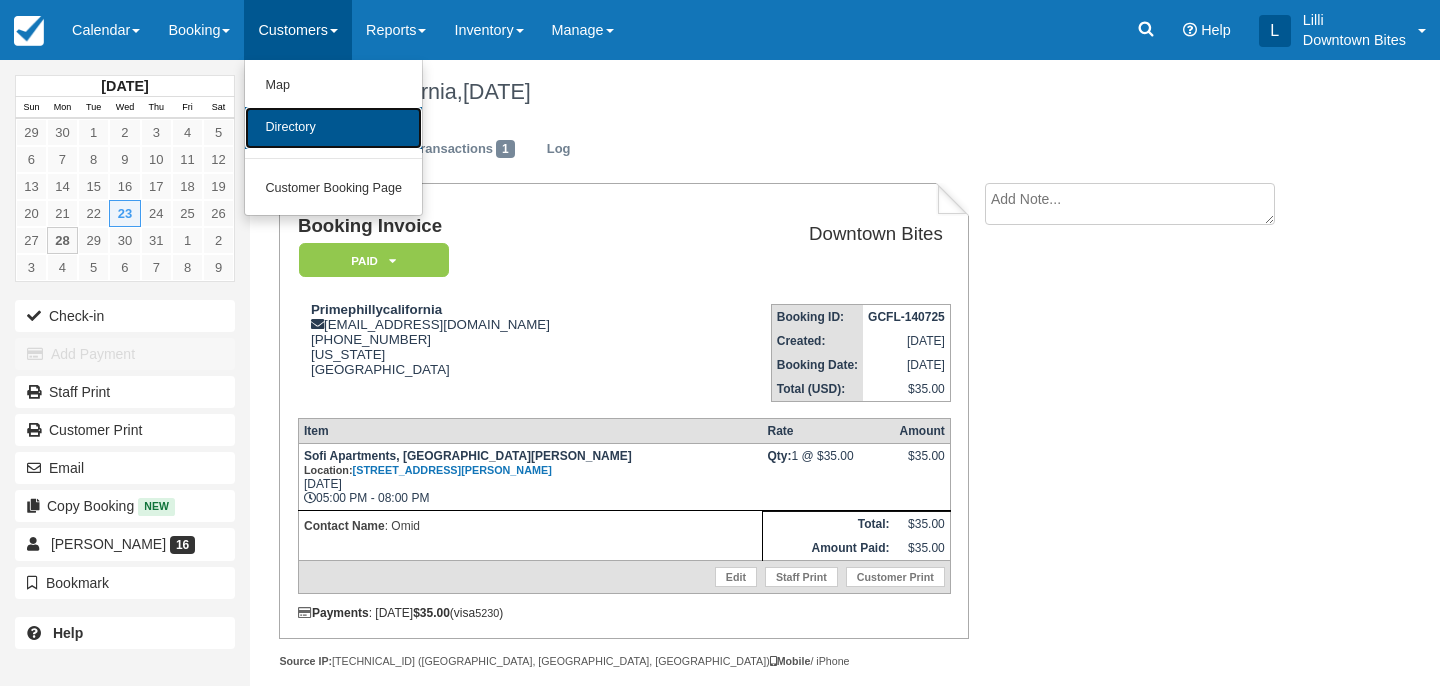 click on "Directory" at bounding box center [333, 128] 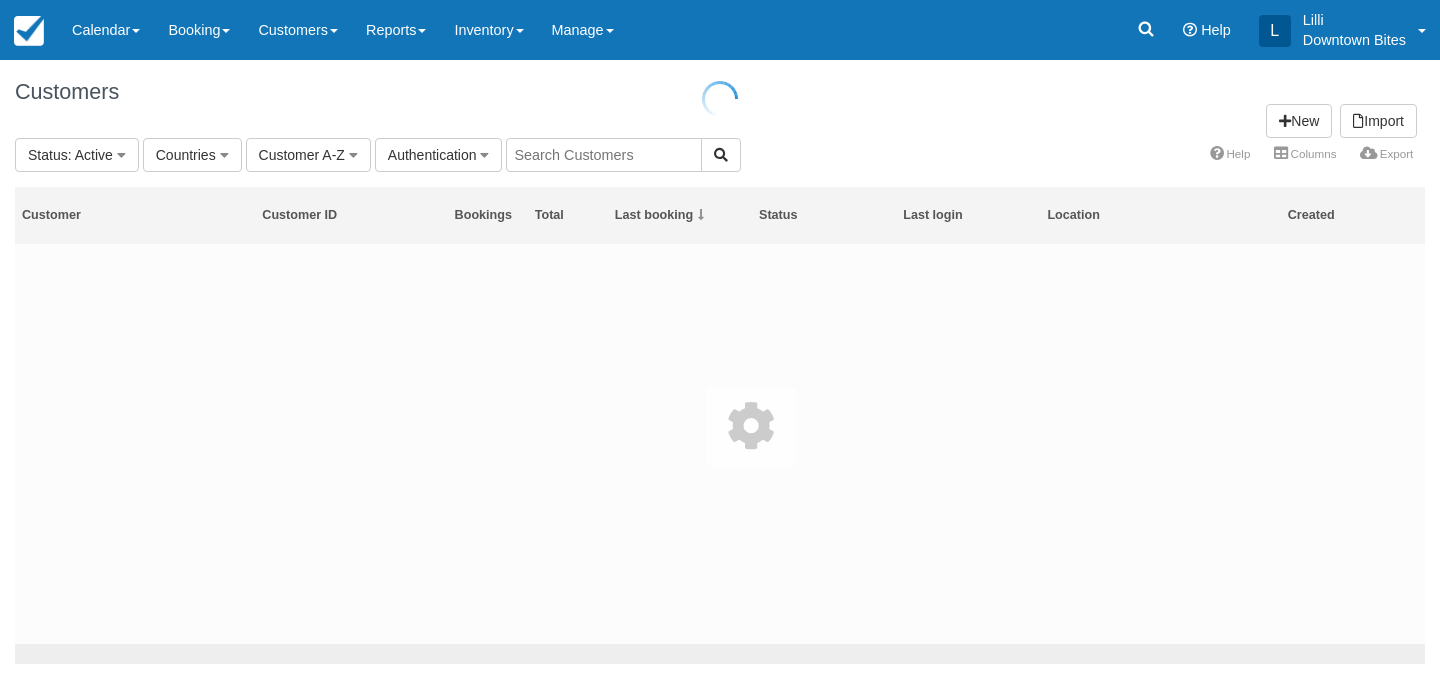 scroll, scrollTop: 0, scrollLeft: 0, axis: both 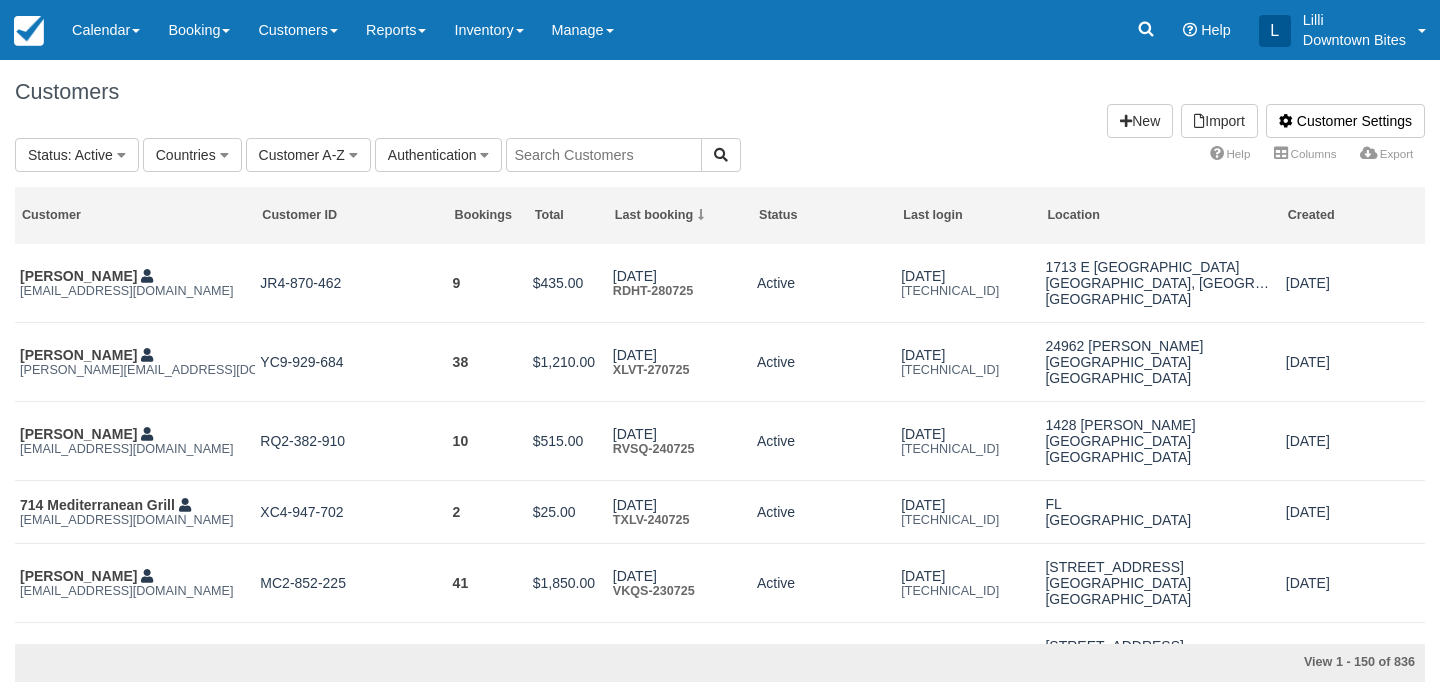 click at bounding box center (604, 155) 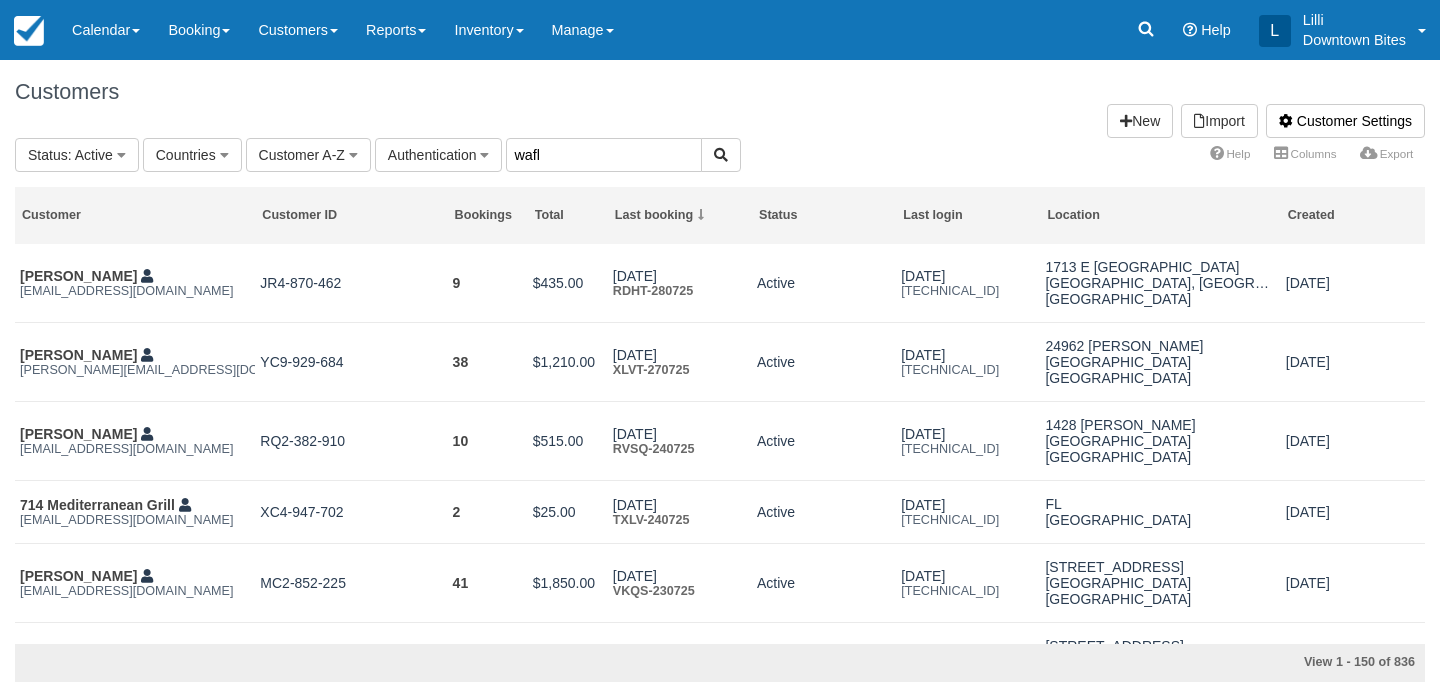 type on "wafl" 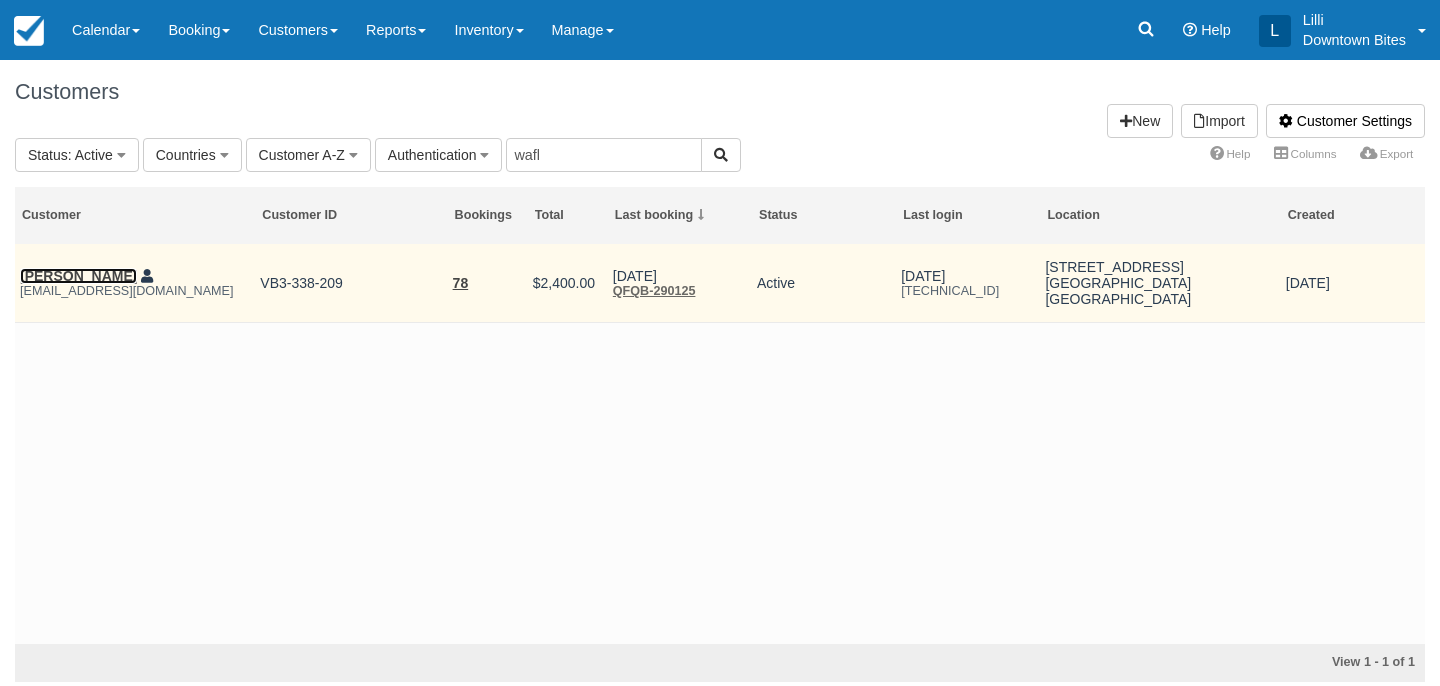click on "[PERSON_NAME]" at bounding box center [78, 276] 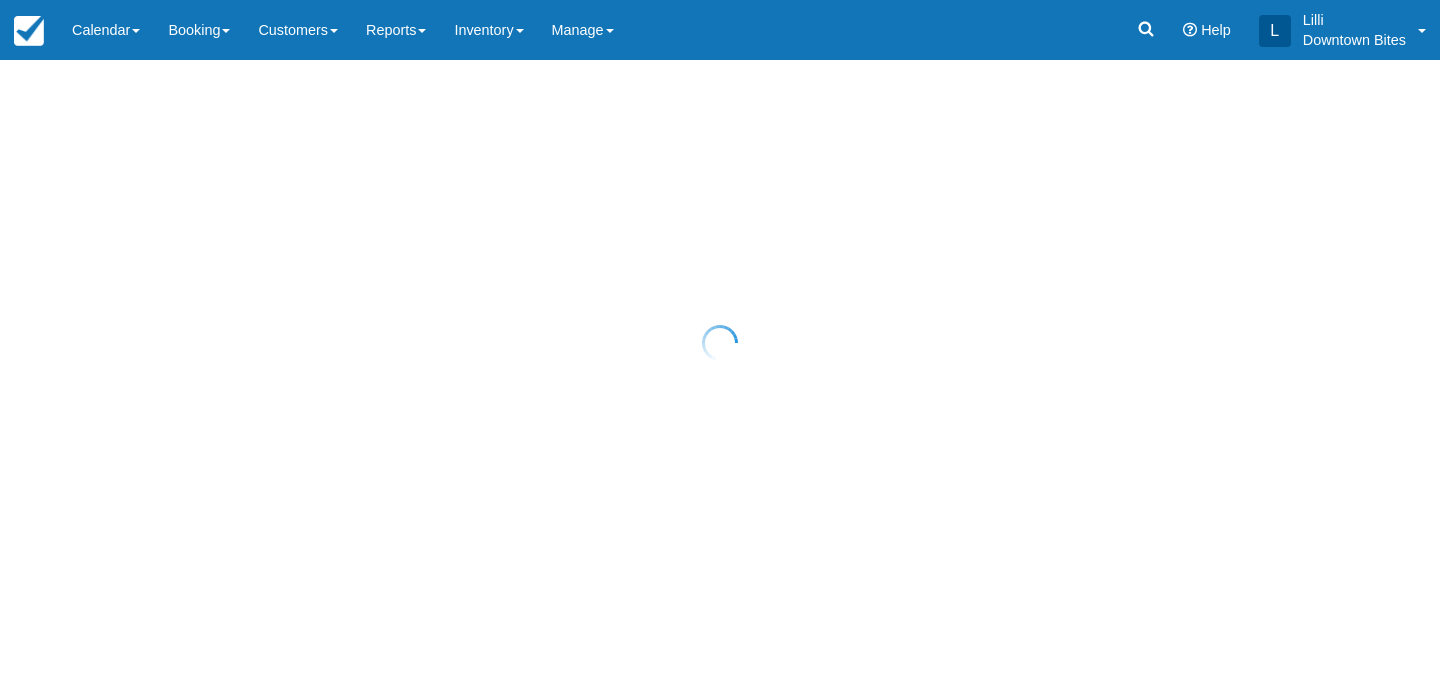 scroll, scrollTop: 0, scrollLeft: 0, axis: both 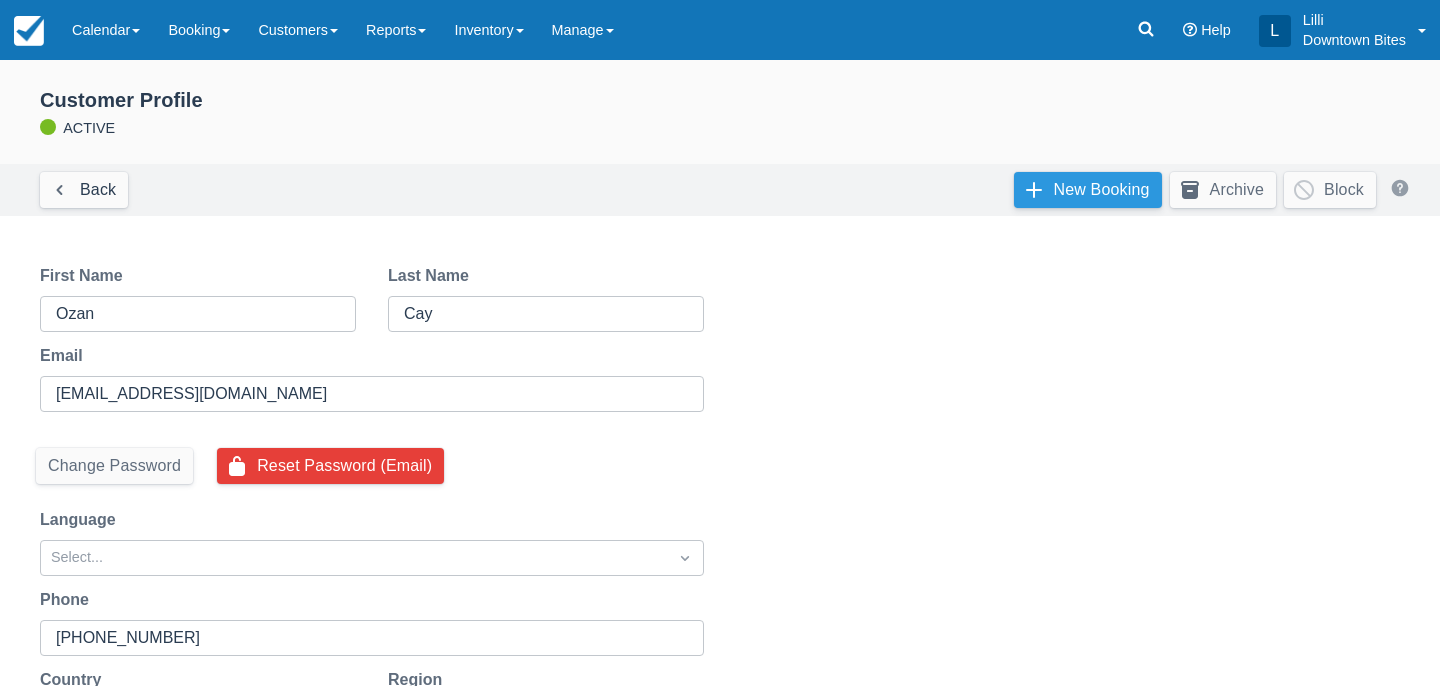 click on "New Booking" at bounding box center (1088, 190) 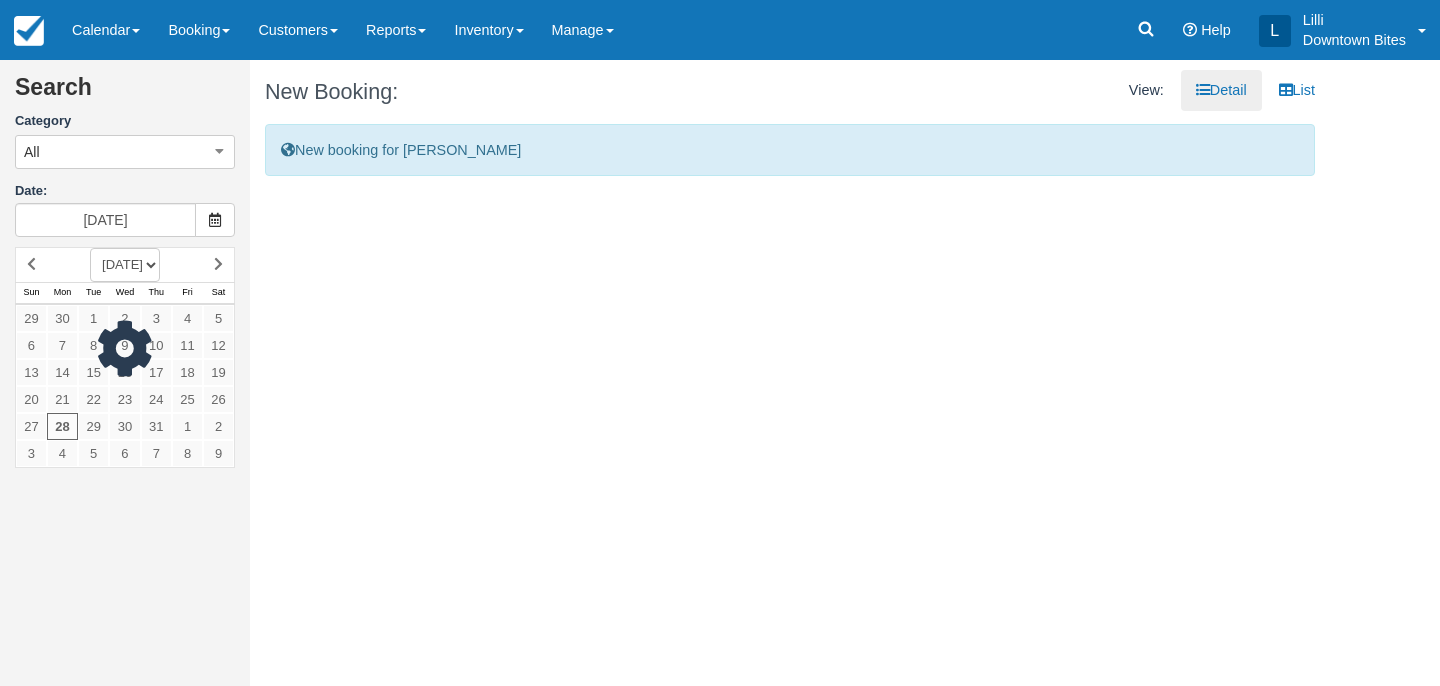 scroll, scrollTop: 0, scrollLeft: 0, axis: both 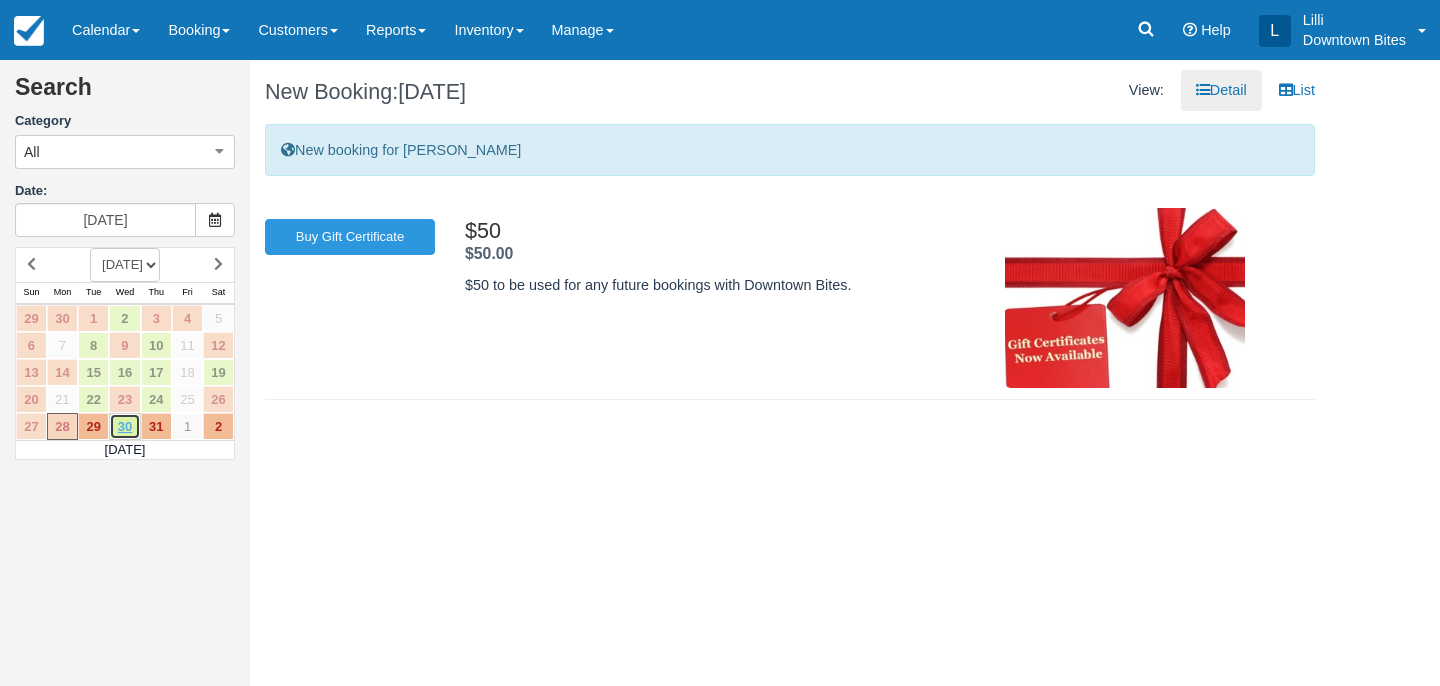 click on "30" at bounding box center (124, 426) 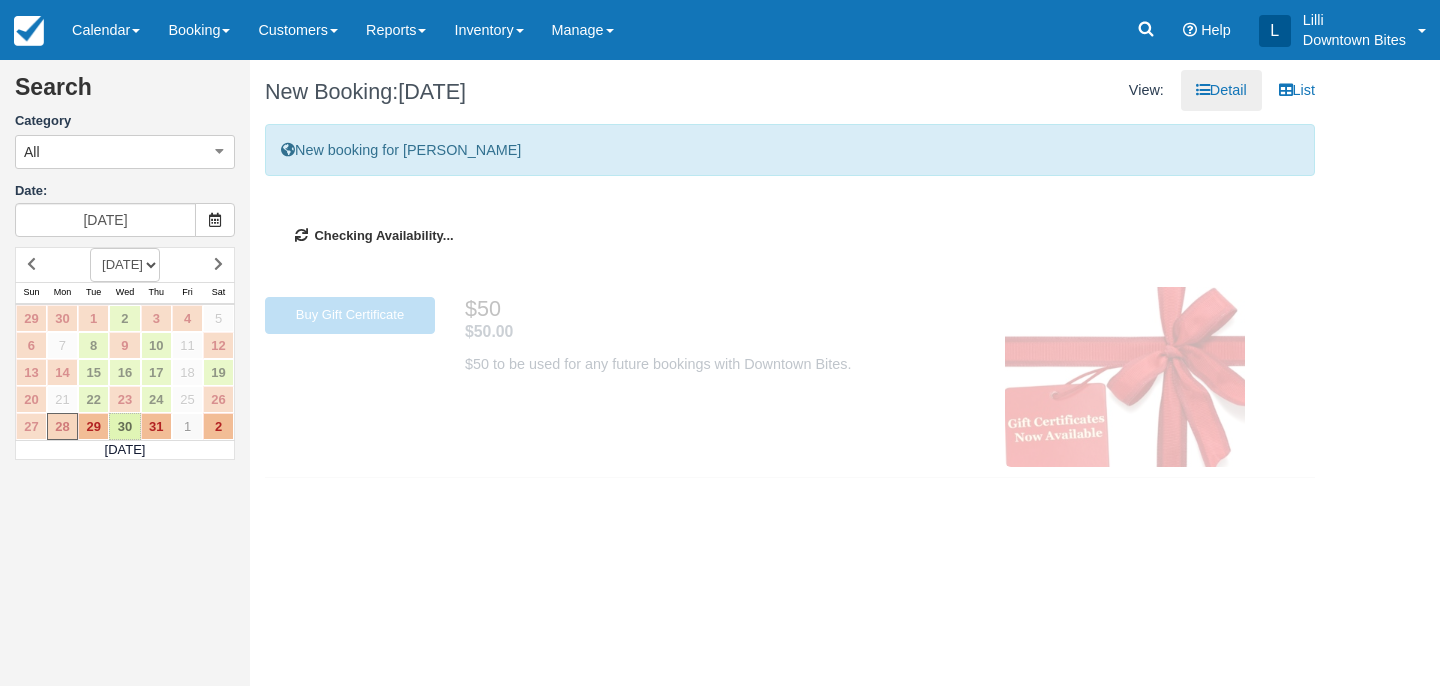 type on "07/30/25" 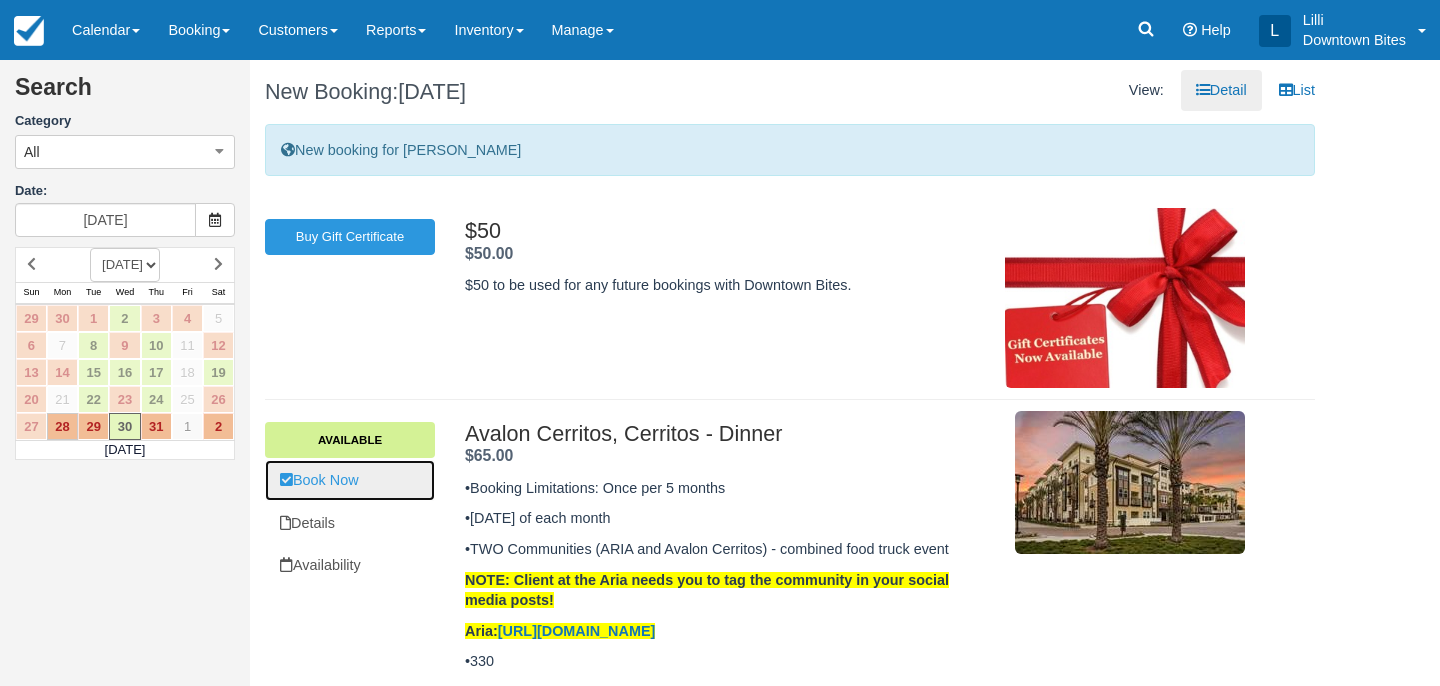 click on "Book Now" at bounding box center [350, 480] 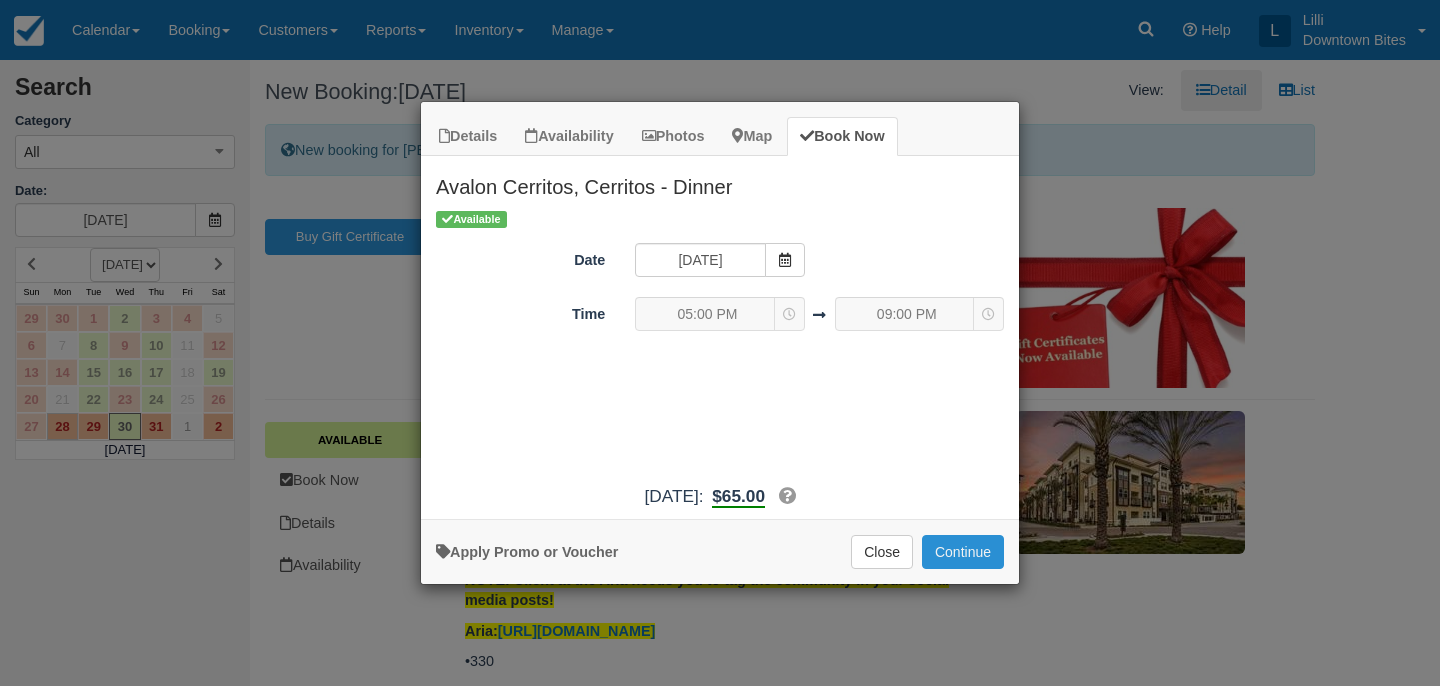 click on "Continue" at bounding box center [963, 552] 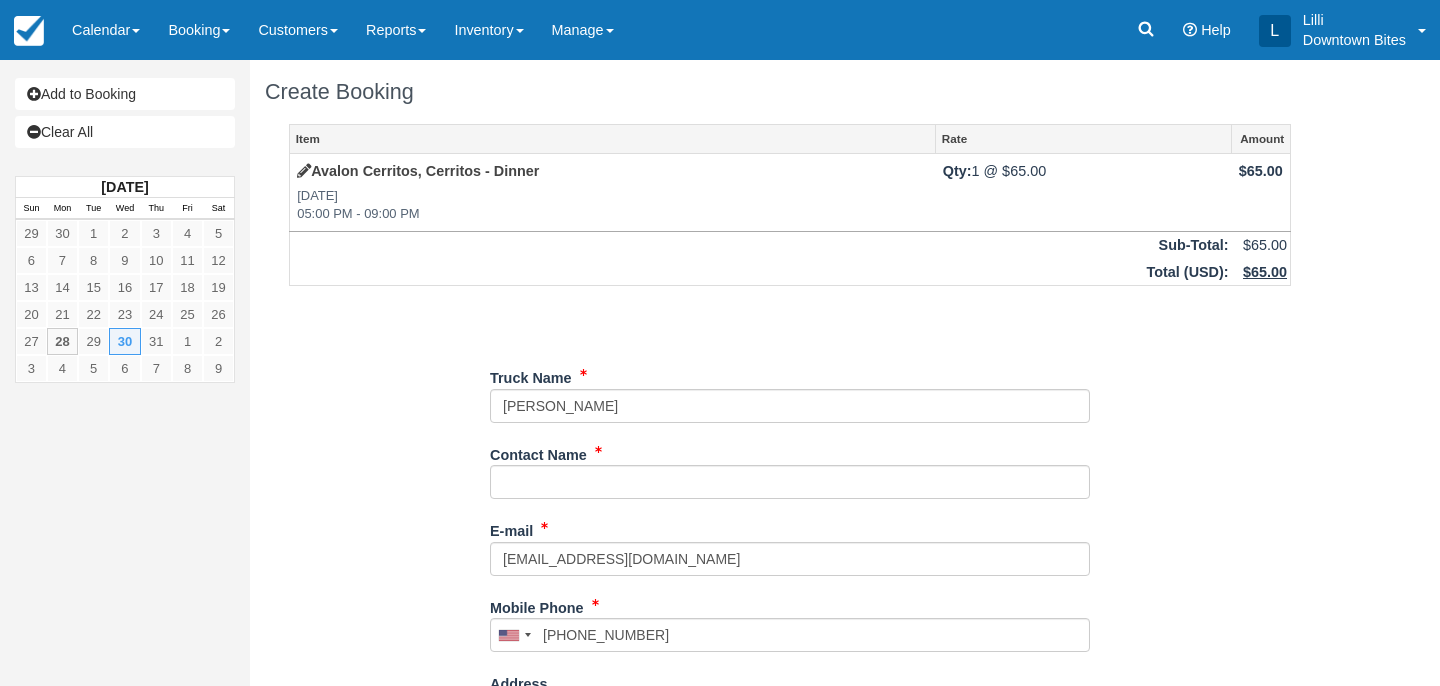 scroll, scrollTop: 0, scrollLeft: 0, axis: both 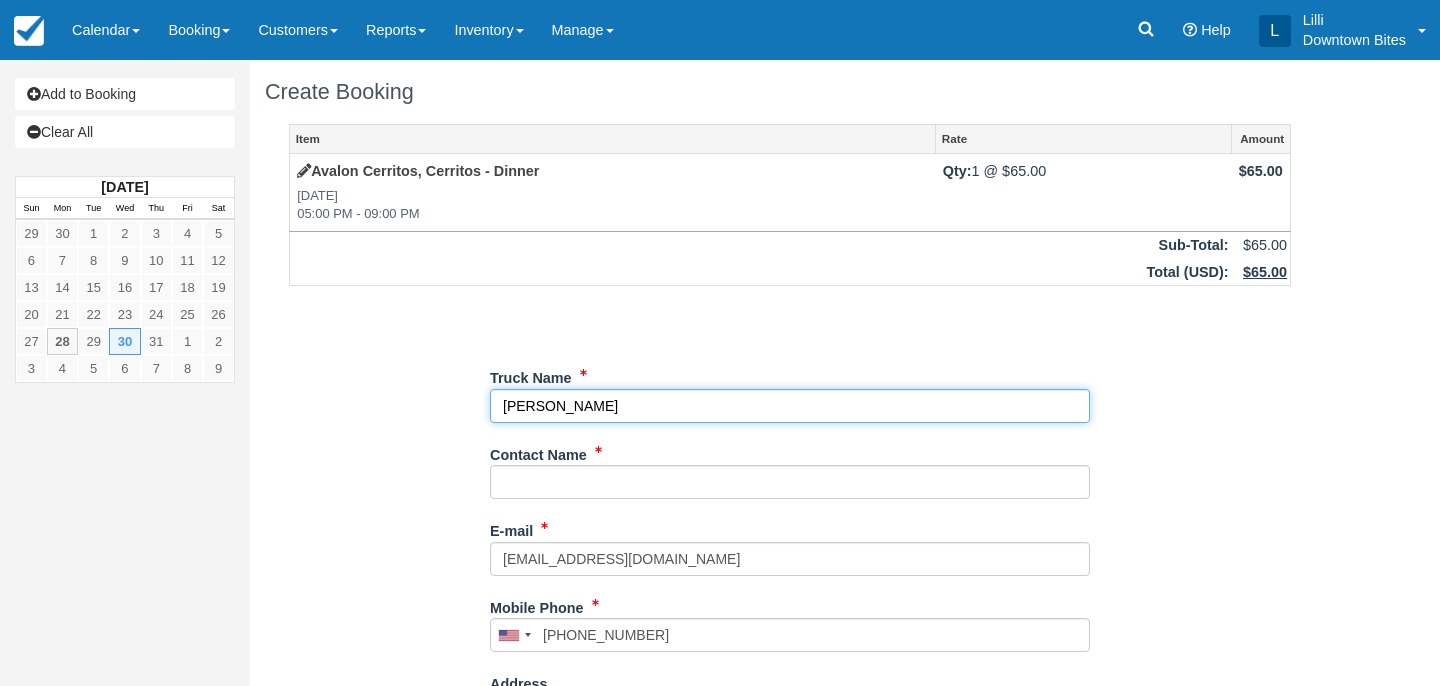 drag, startPoint x: 577, startPoint y: 400, endPoint x: 434, endPoint y: 394, distance: 143.12582 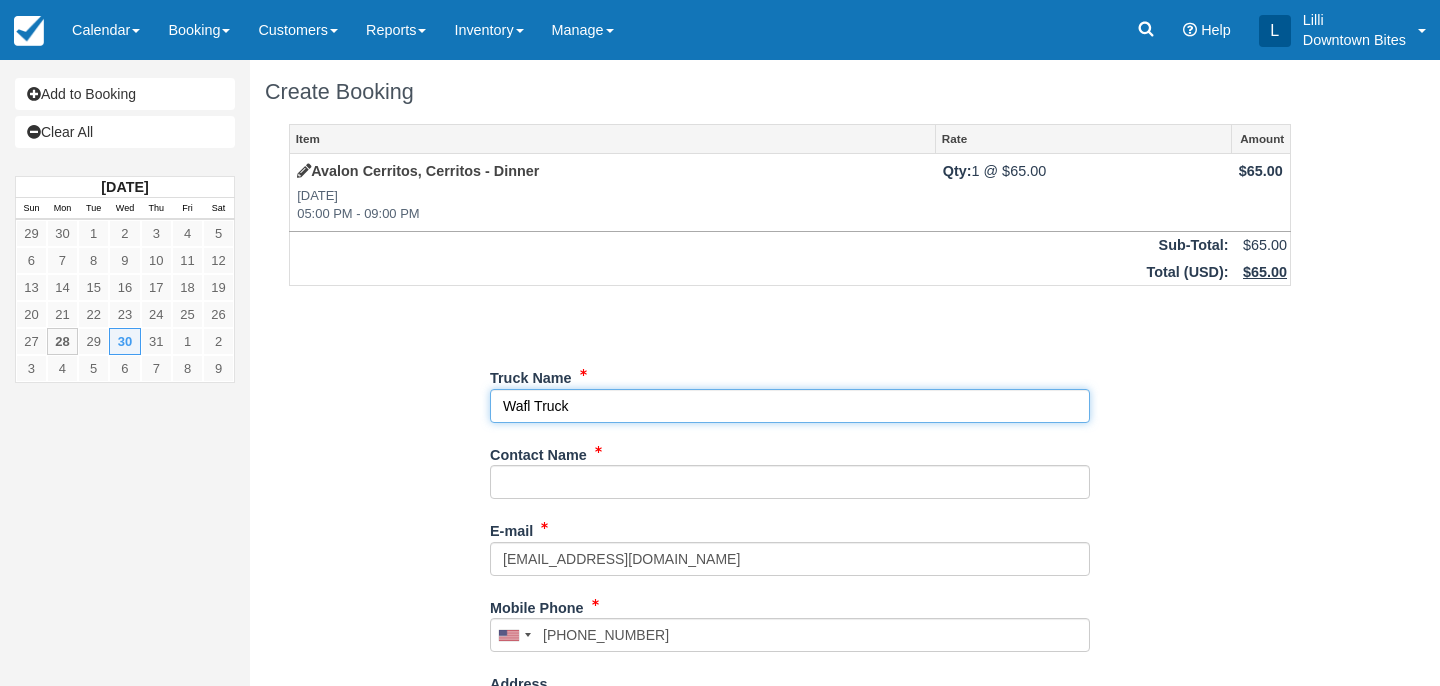 type on "Wafl Truck" 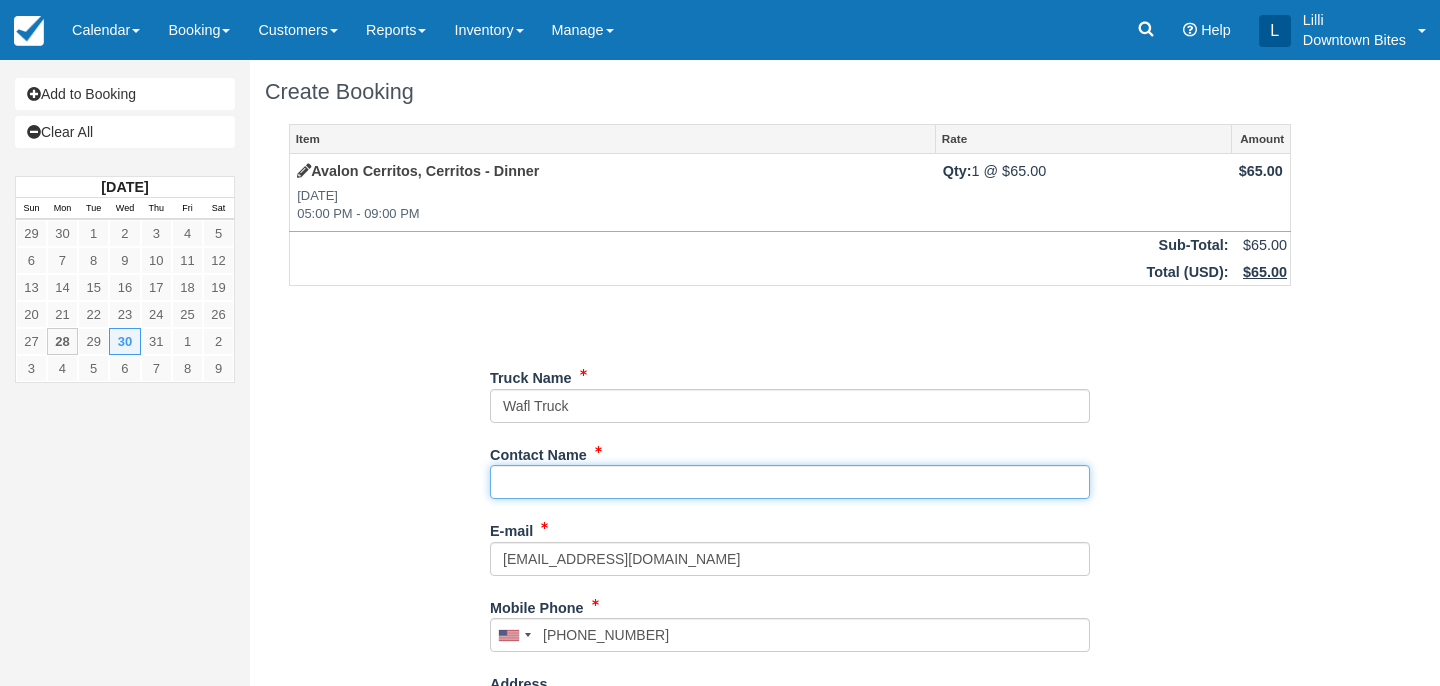 paste on "[PERSON_NAME]" 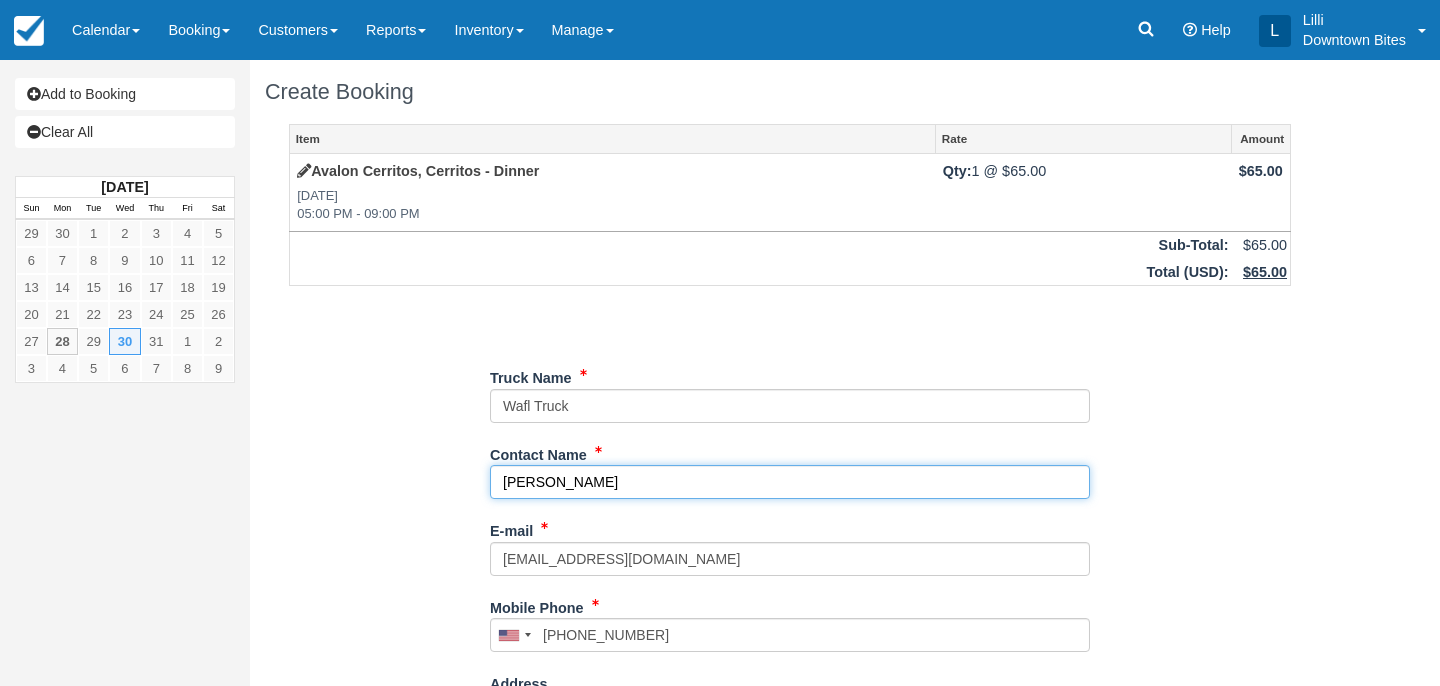 type on "[PERSON_NAME]" 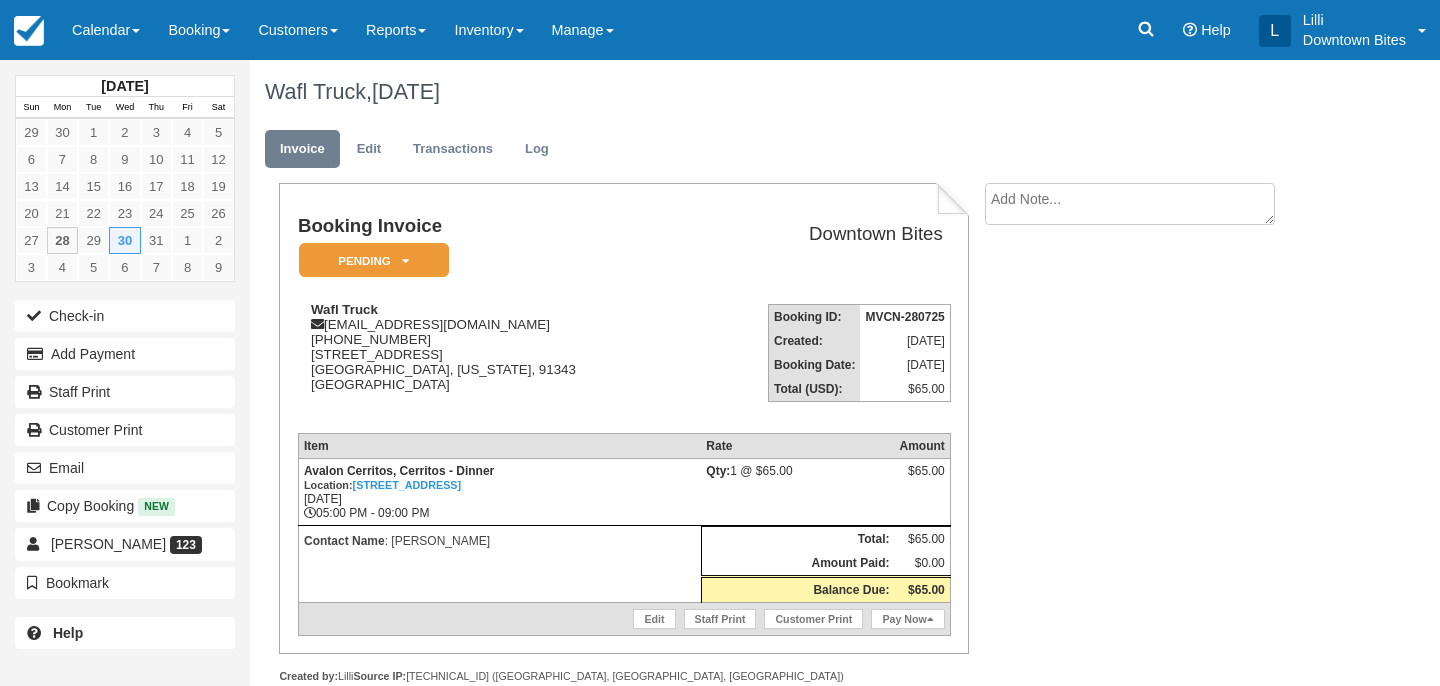 scroll, scrollTop: 0, scrollLeft: 0, axis: both 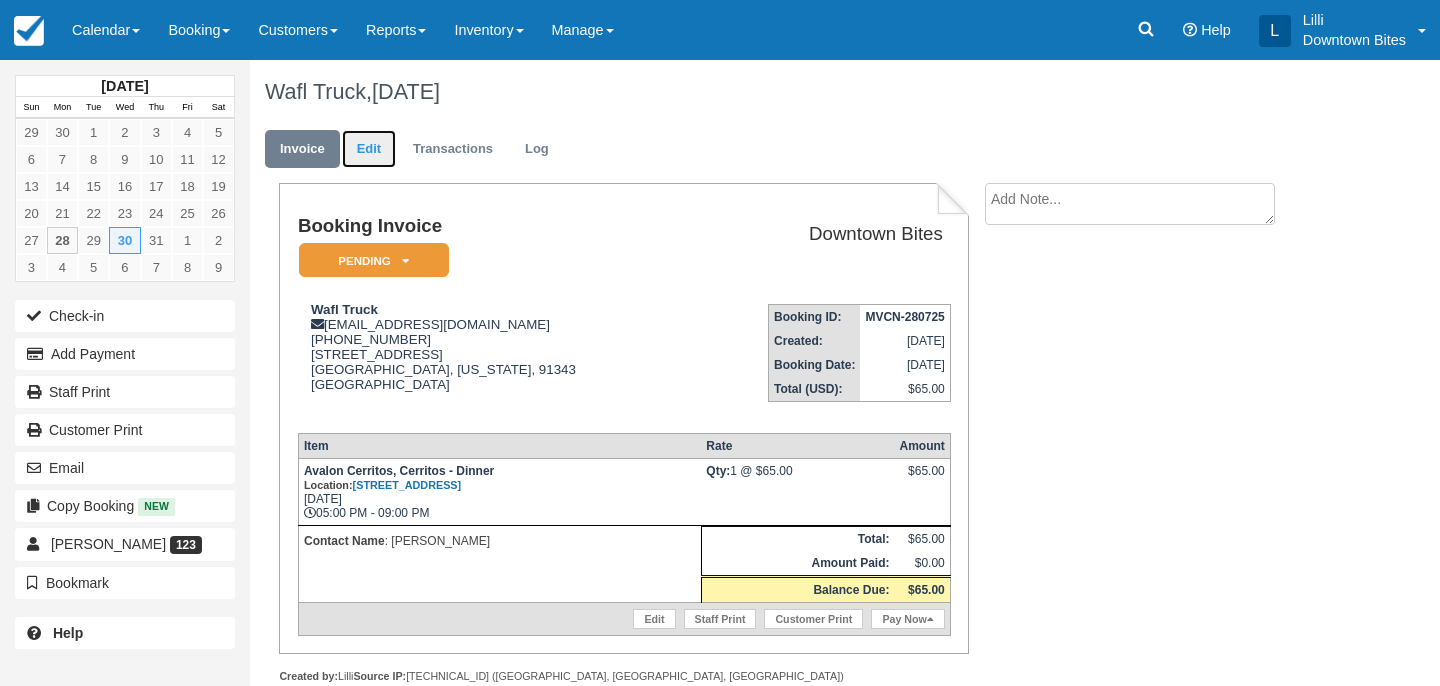 click on "Edit" at bounding box center [369, 149] 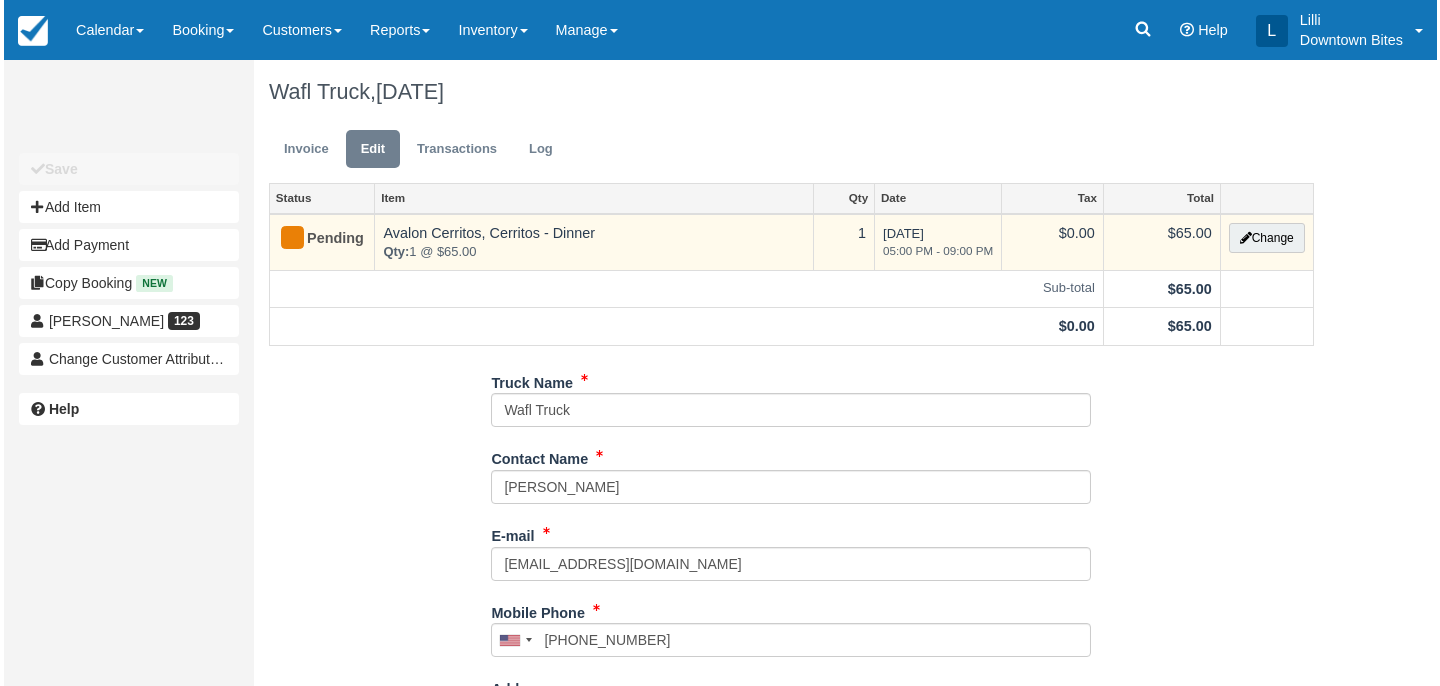 scroll, scrollTop: 0, scrollLeft: 0, axis: both 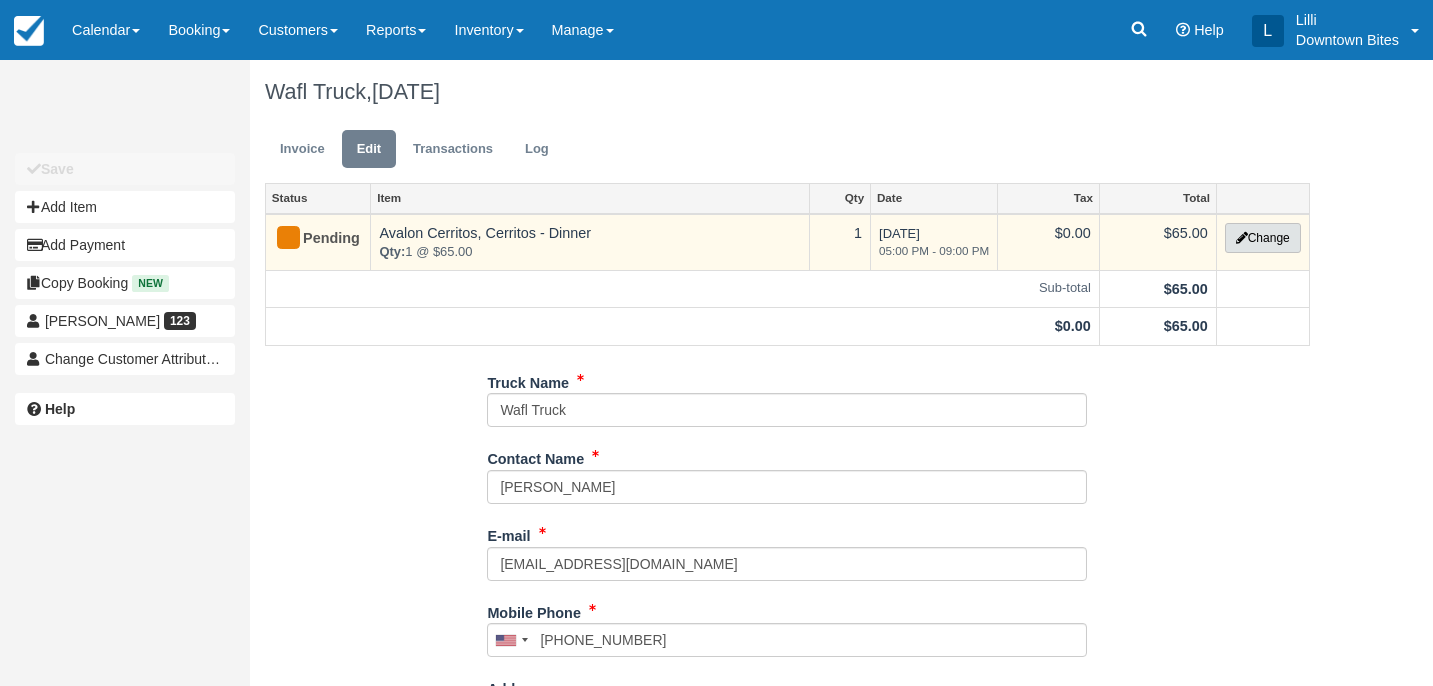 click on "Change" at bounding box center [1263, 238] 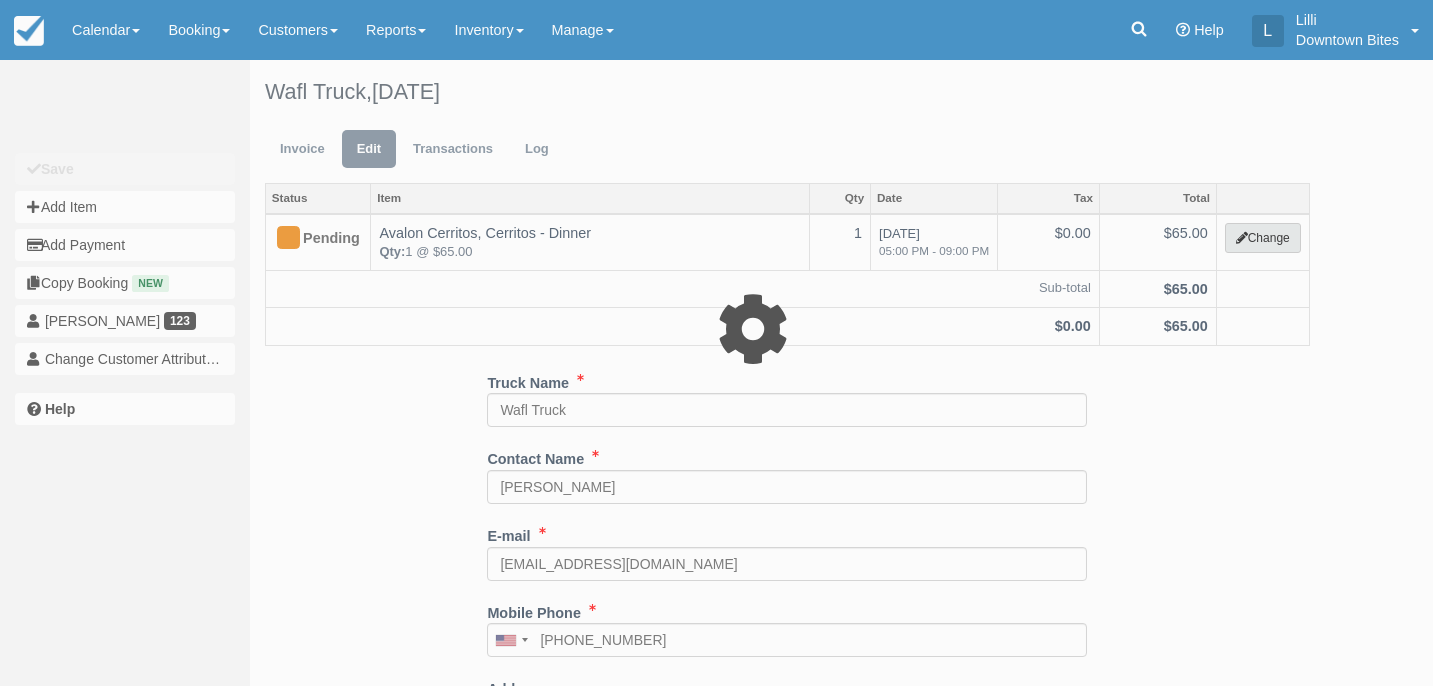 select on "2" 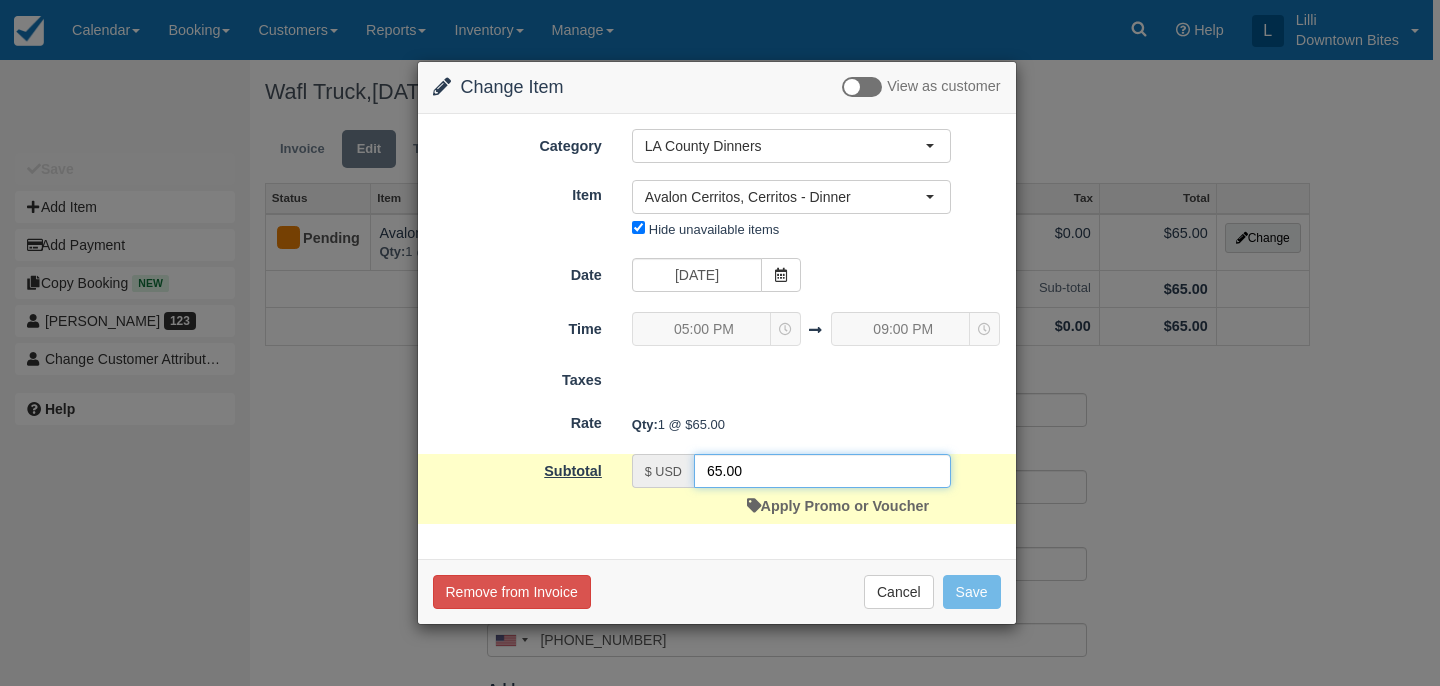 drag, startPoint x: 744, startPoint y: 475, endPoint x: 600, endPoint y: 475, distance: 144 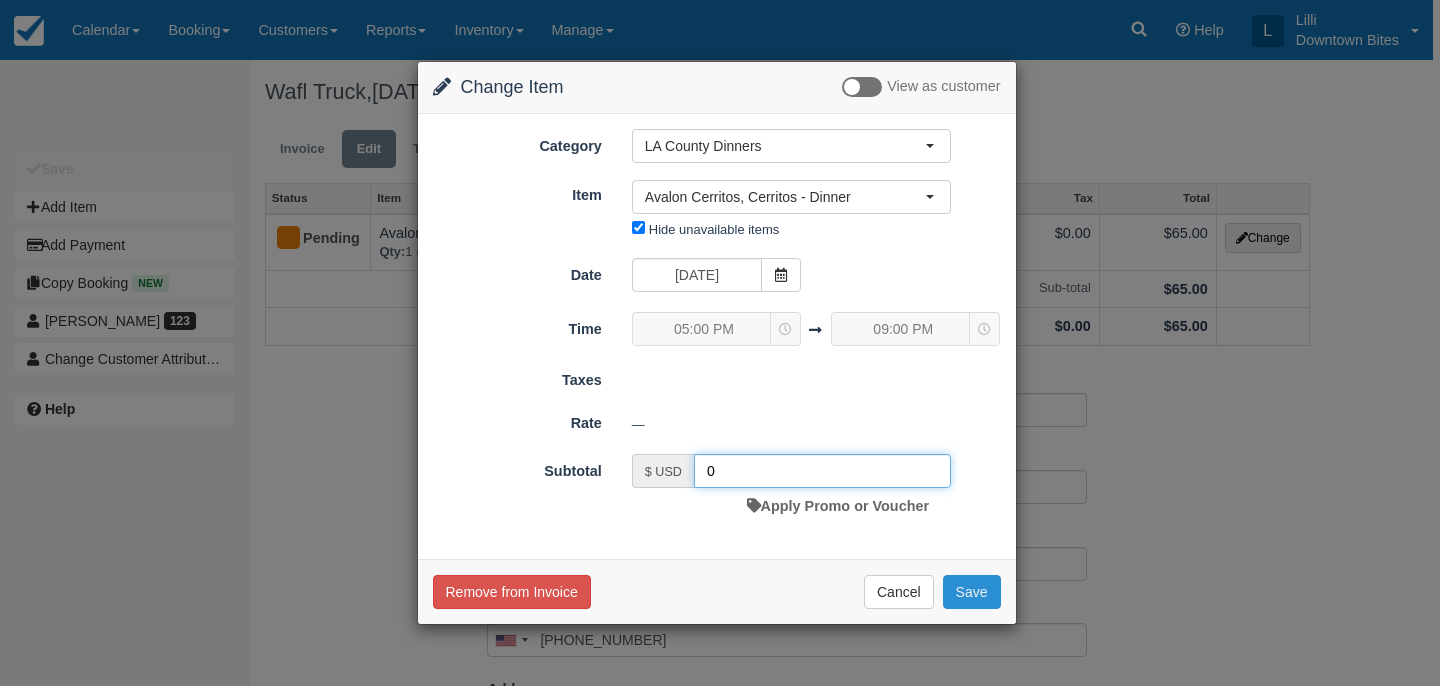 type on "0" 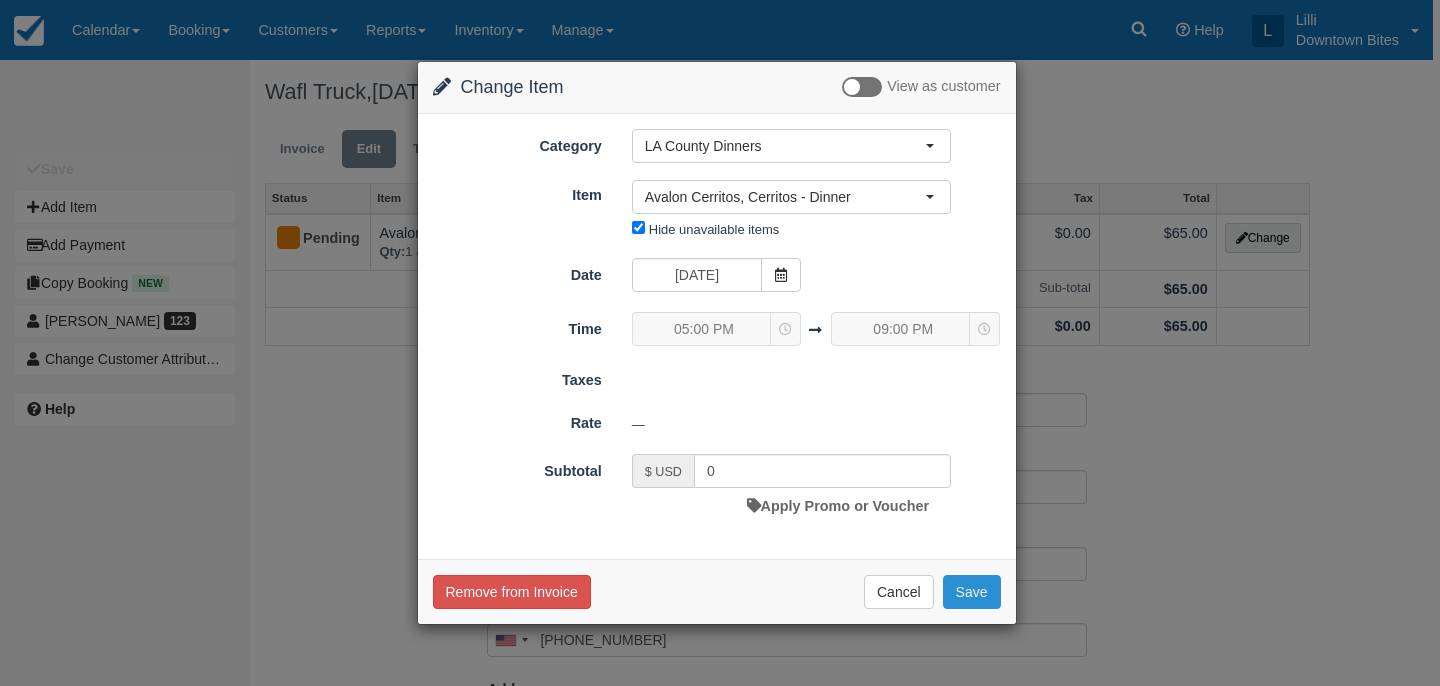 click on "Save" at bounding box center [972, 592] 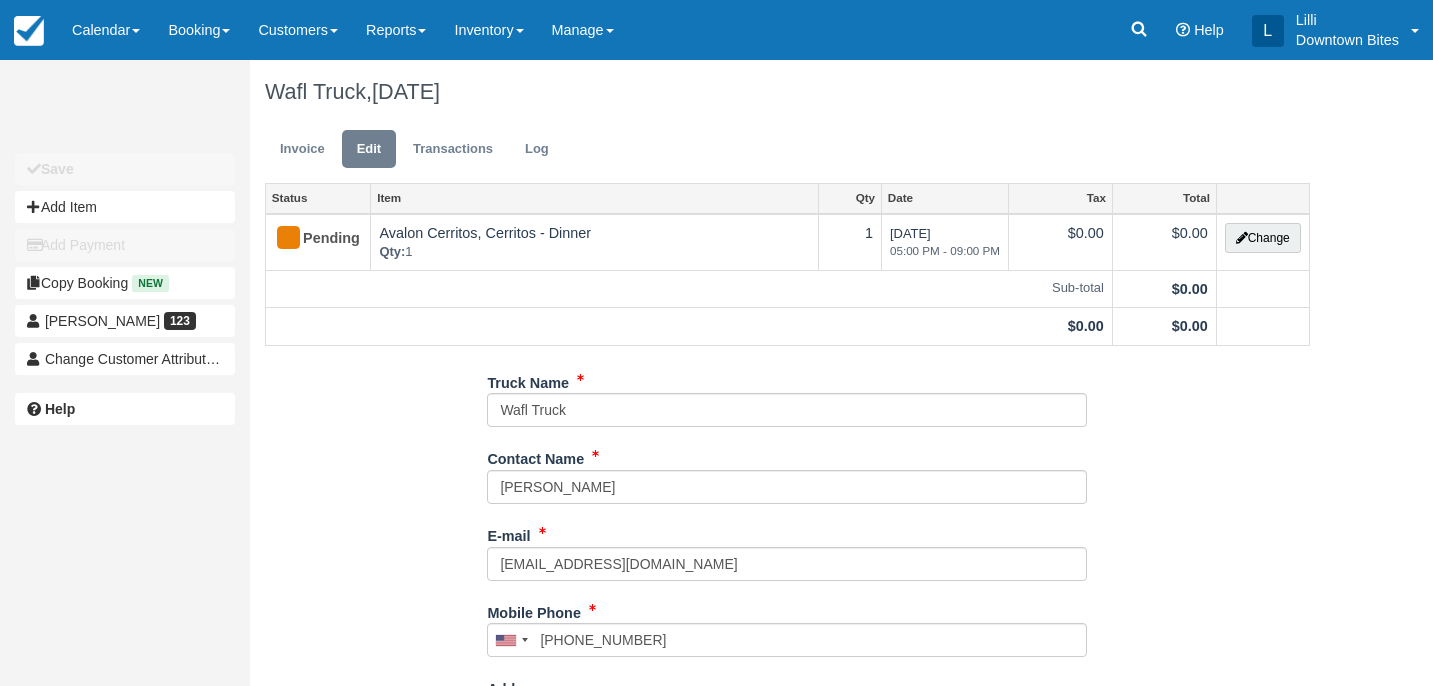 scroll, scrollTop: 0, scrollLeft: 0, axis: both 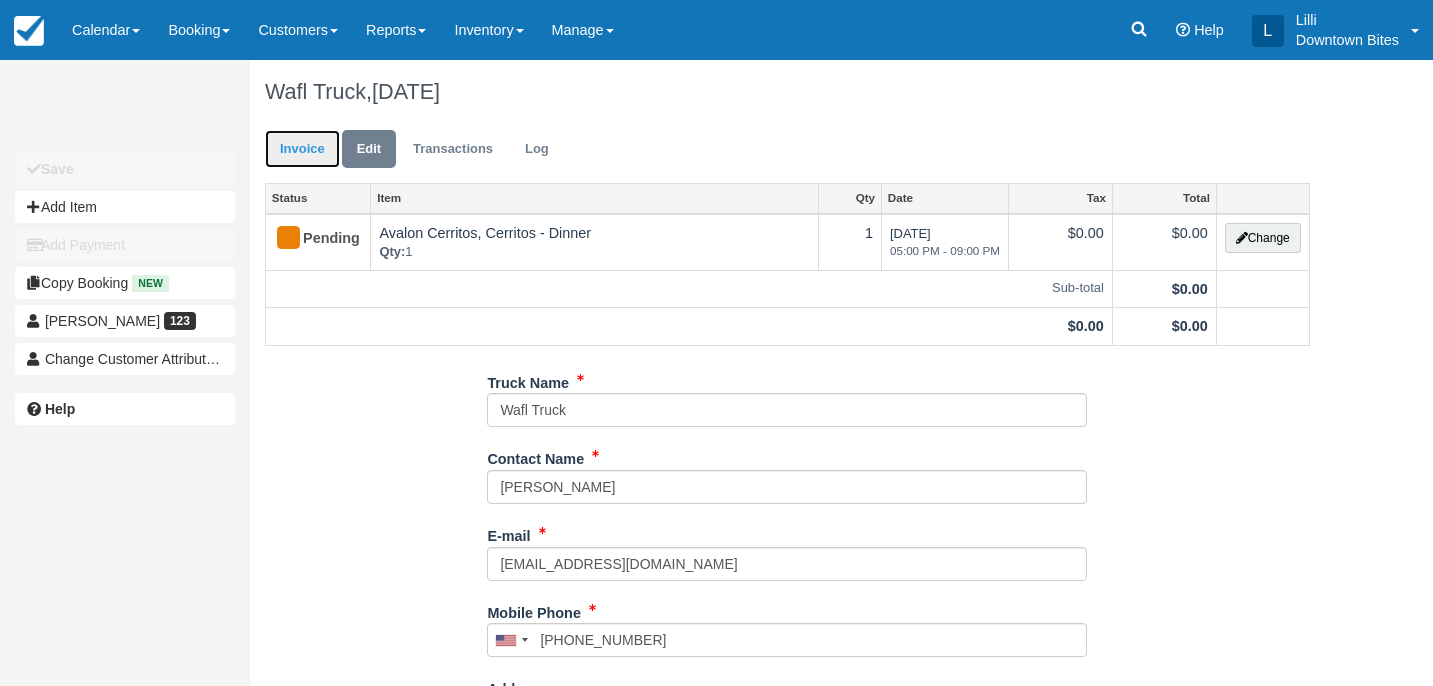 click on "Invoice" at bounding box center [302, 149] 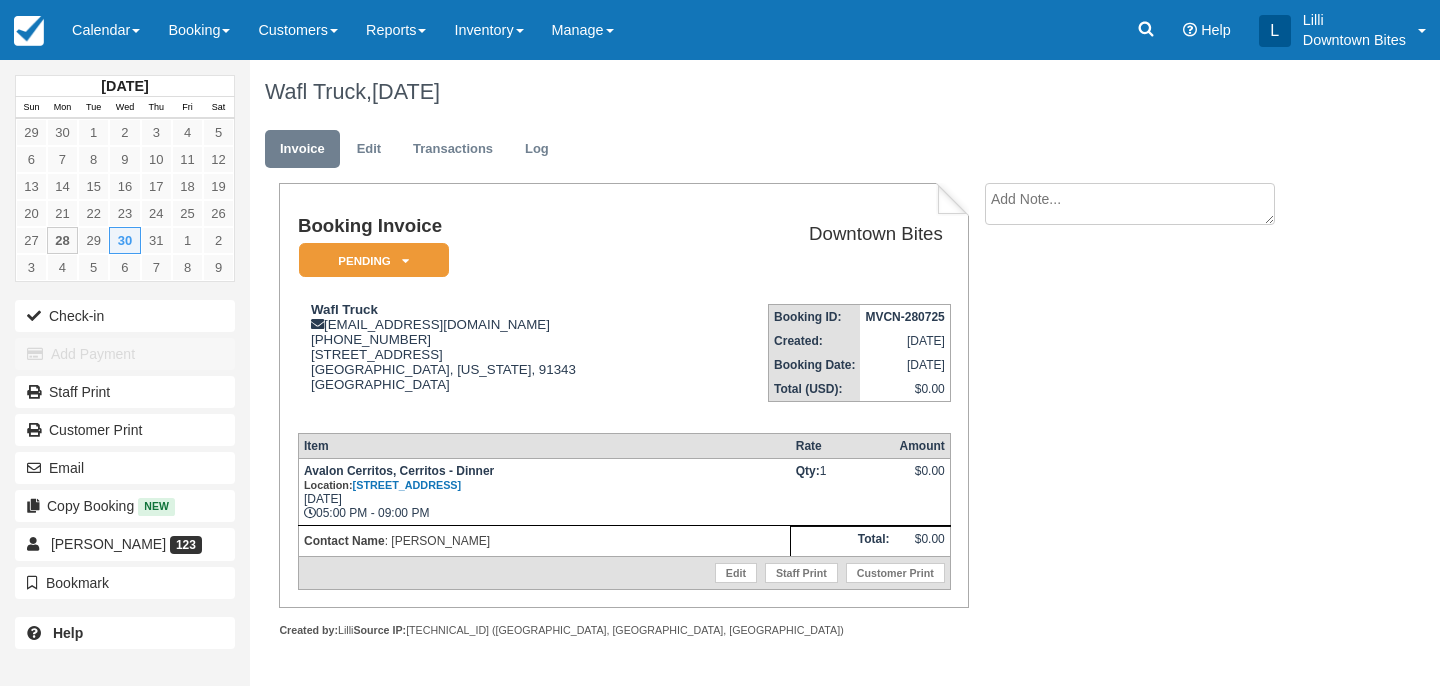 scroll, scrollTop: 0, scrollLeft: 0, axis: both 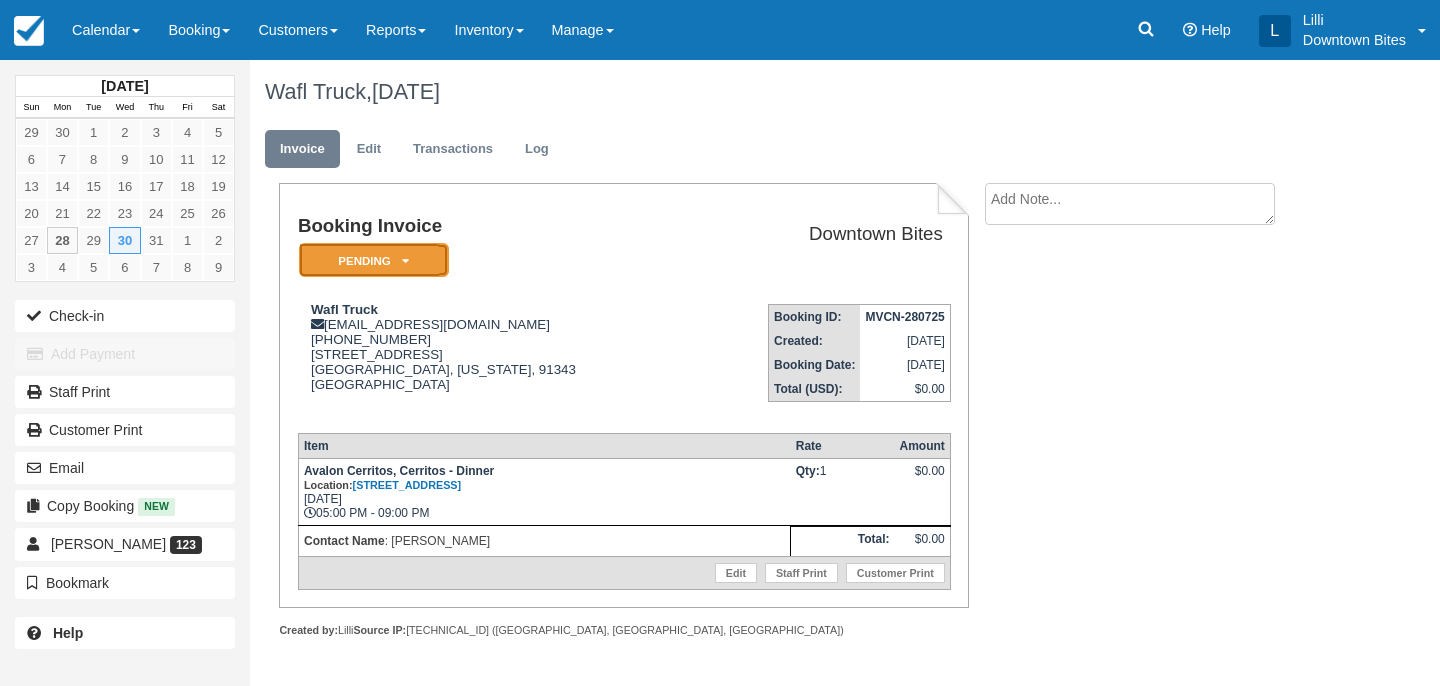 click on "Pending" at bounding box center (374, 260) 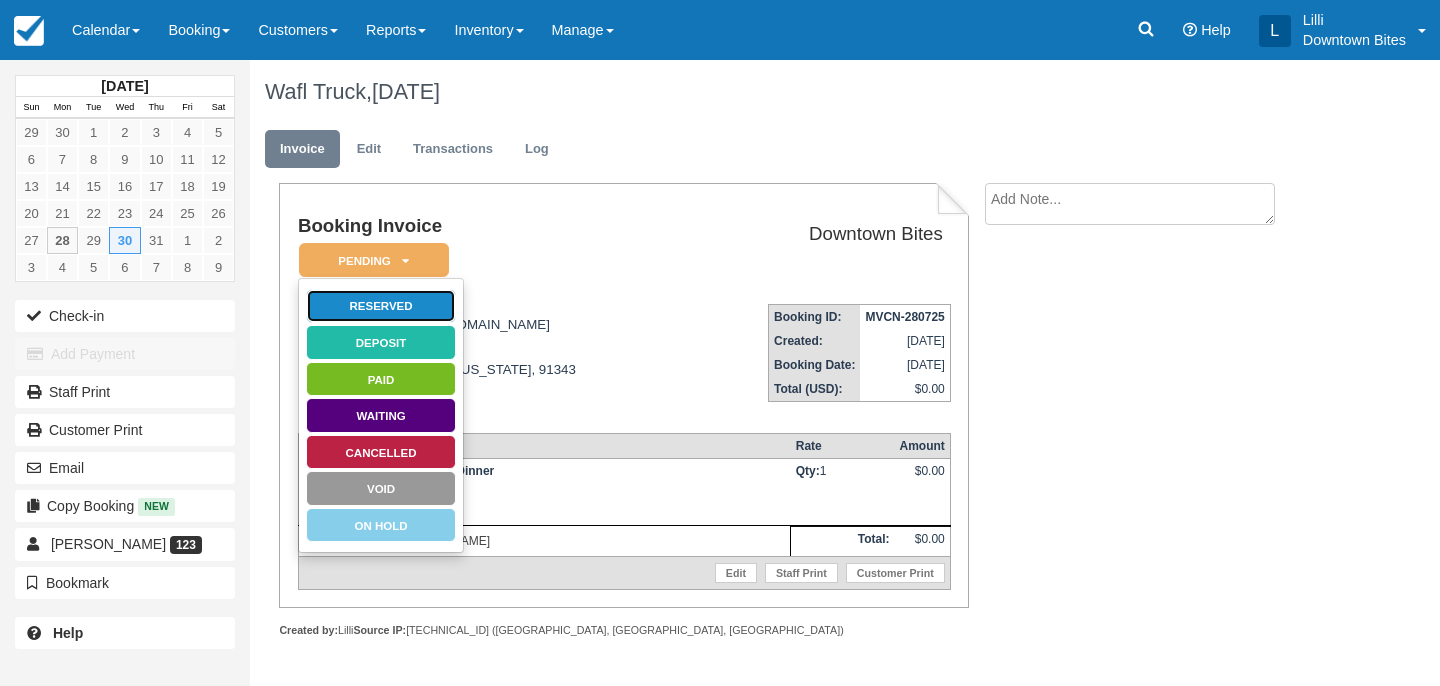 click on "Reserved" at bounding box center (381, 306) 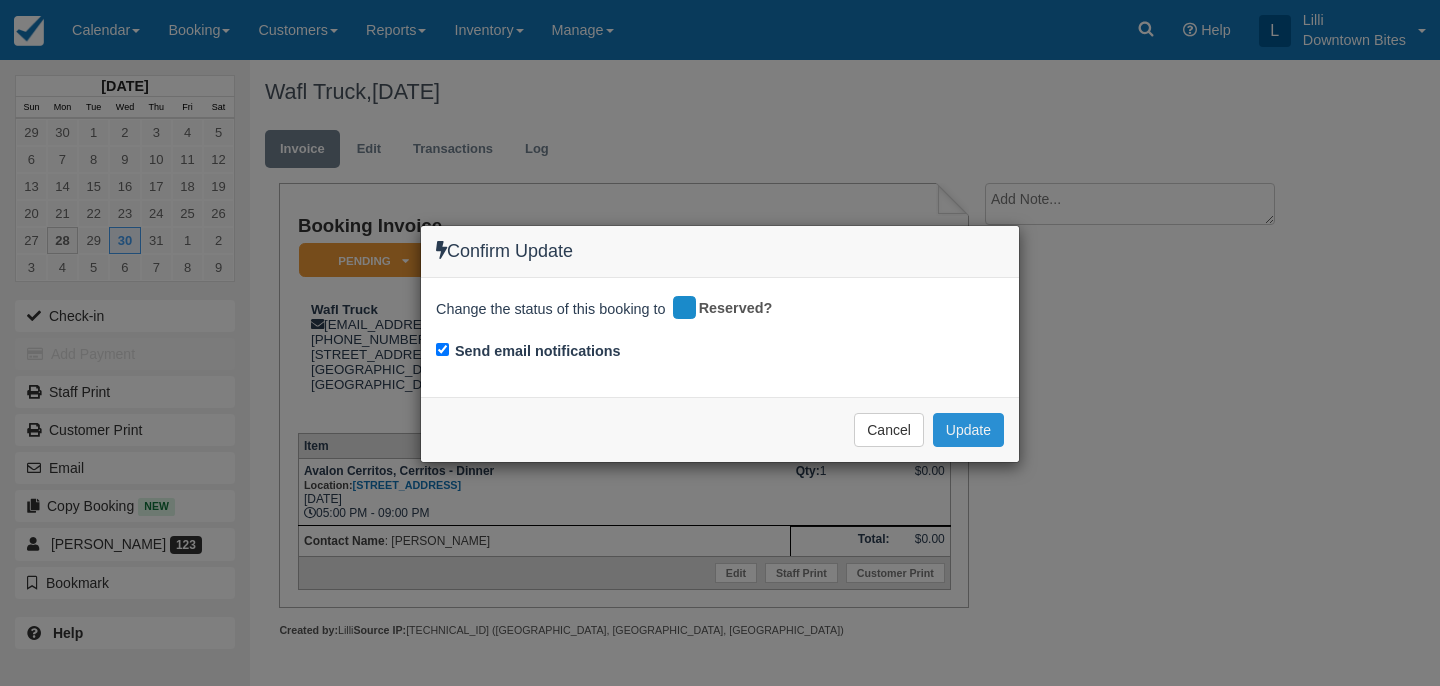 click on "Update" at bounding box center (968, 430) 